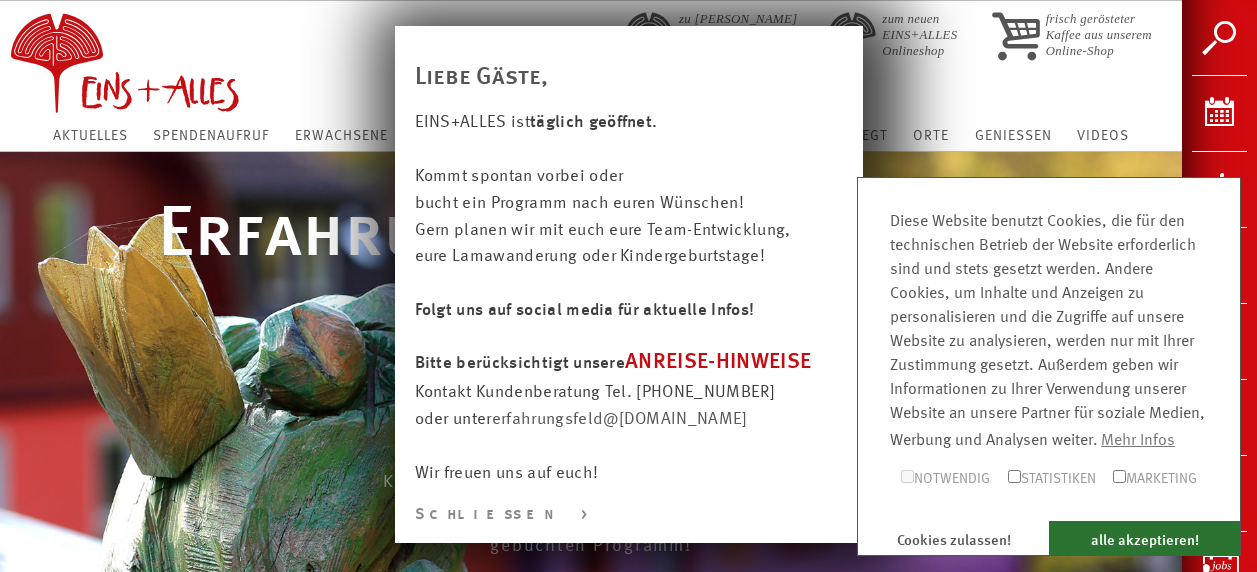 scroll, scrollTop: 0, scrollLeft: 0, axis: both 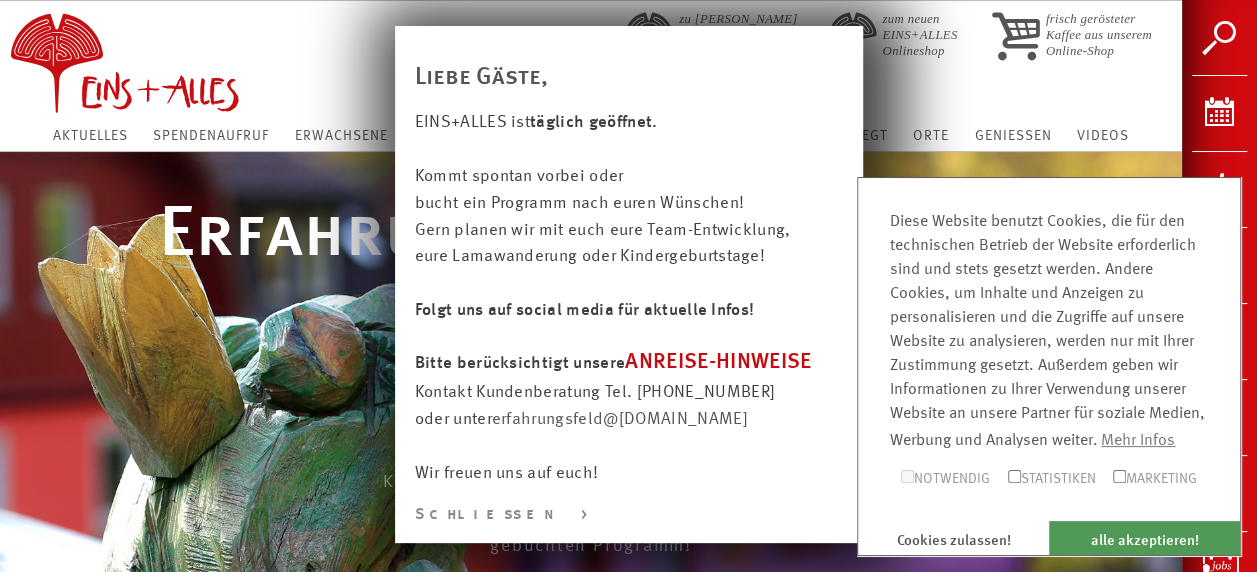 click on "alle akzeptieren!" at bounding box center [1144, 538] 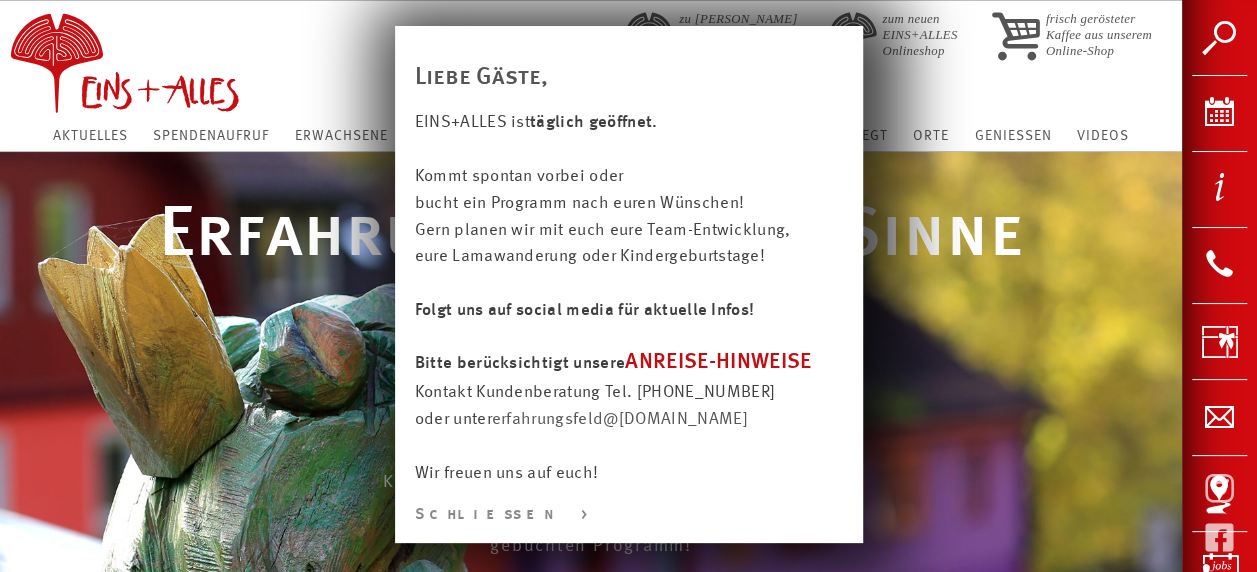 click on "ANREISE-HINWEISE" at bounding box center (718, 362) 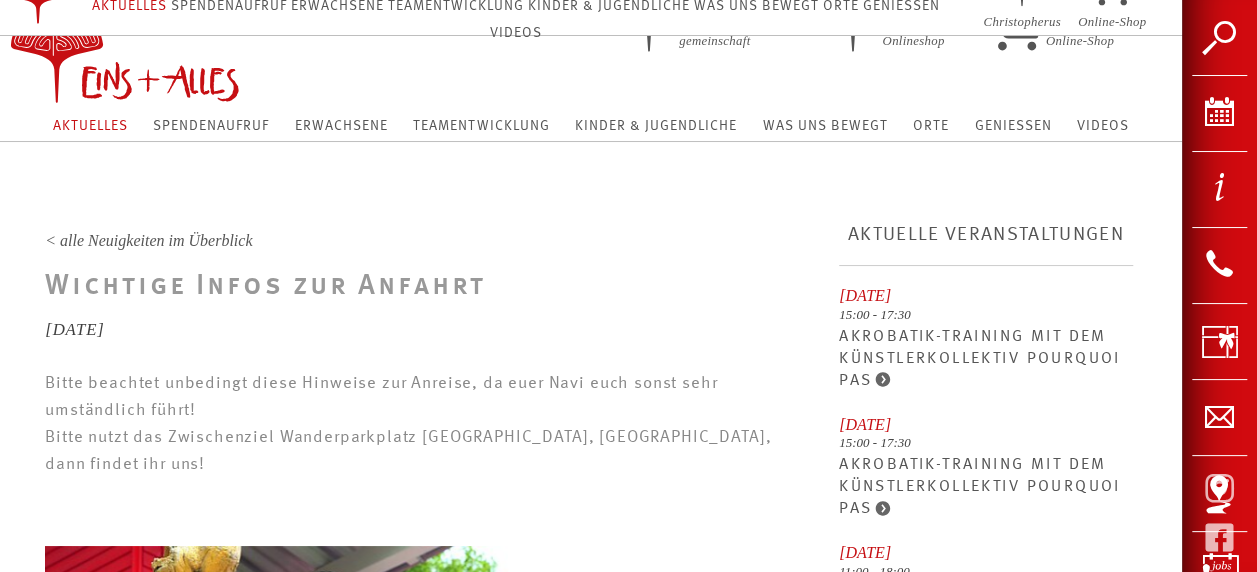 scroll, scrollTop: 0, scrollLeft: 0, axis: both 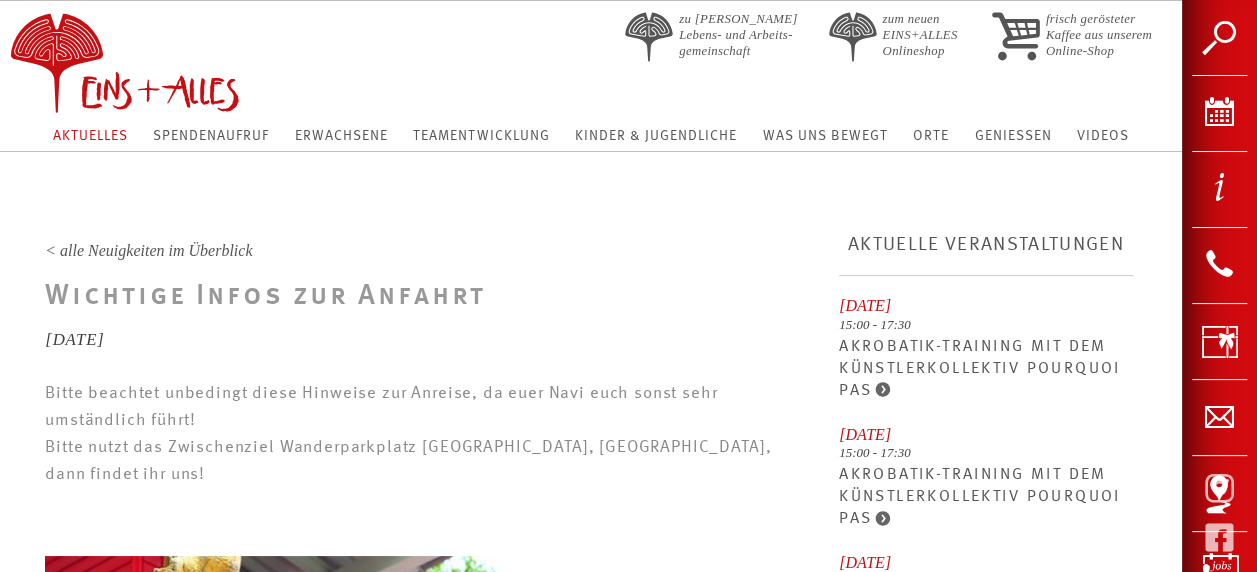 click on "Kinder & Jugendliche" at bounding box center [656, 135] 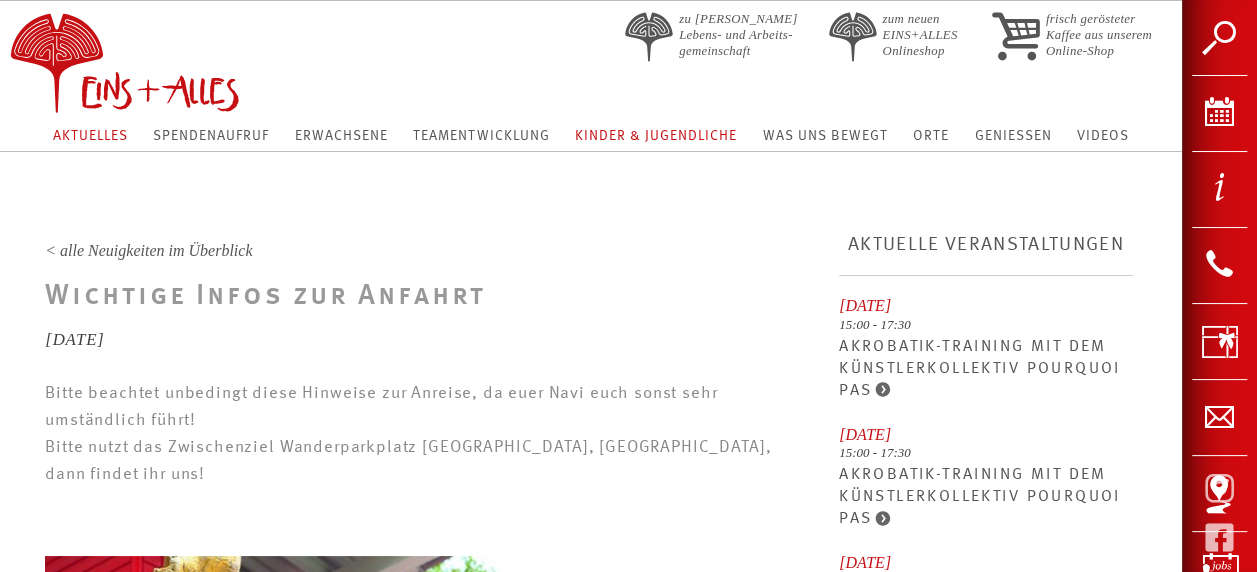 click on "Kinder & Jugendliche" at bounding box center [656, 136] 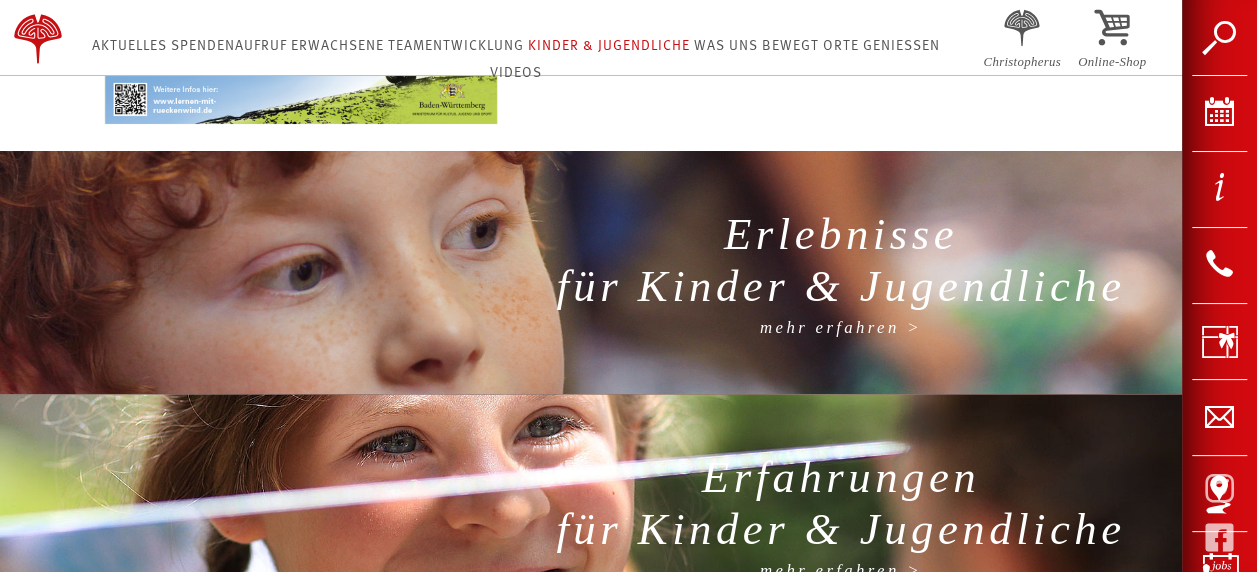 scroll, scrollTop: 1108, scrollLeft: 0, axis: vertical 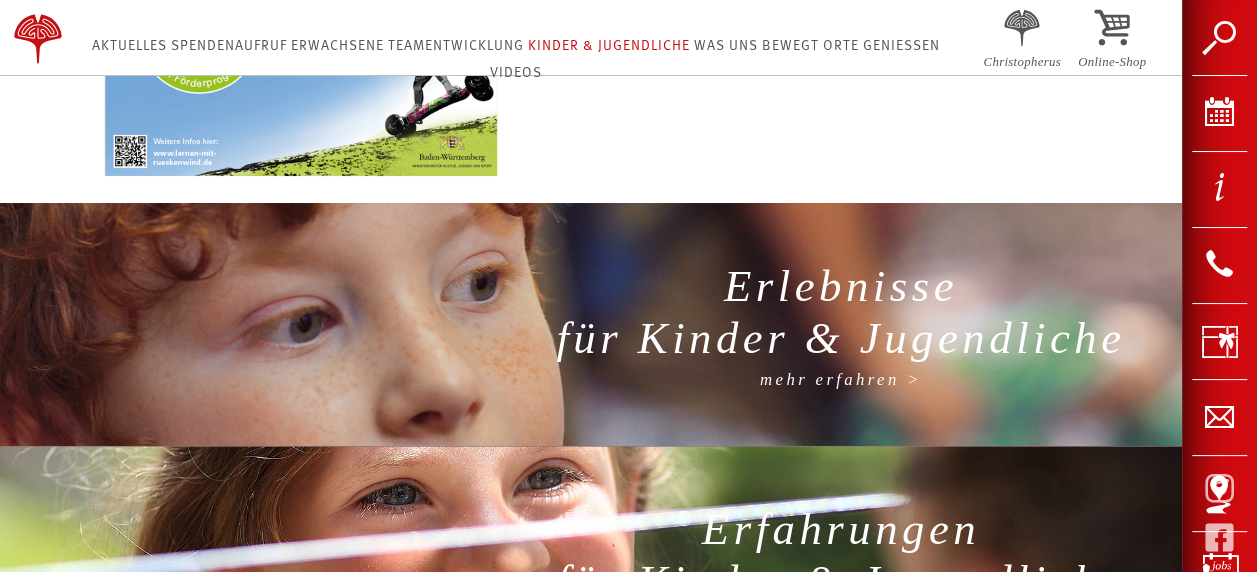 click on "Erlebnisse für Kinder & Jugendliche" at bounding box center (840, 316) 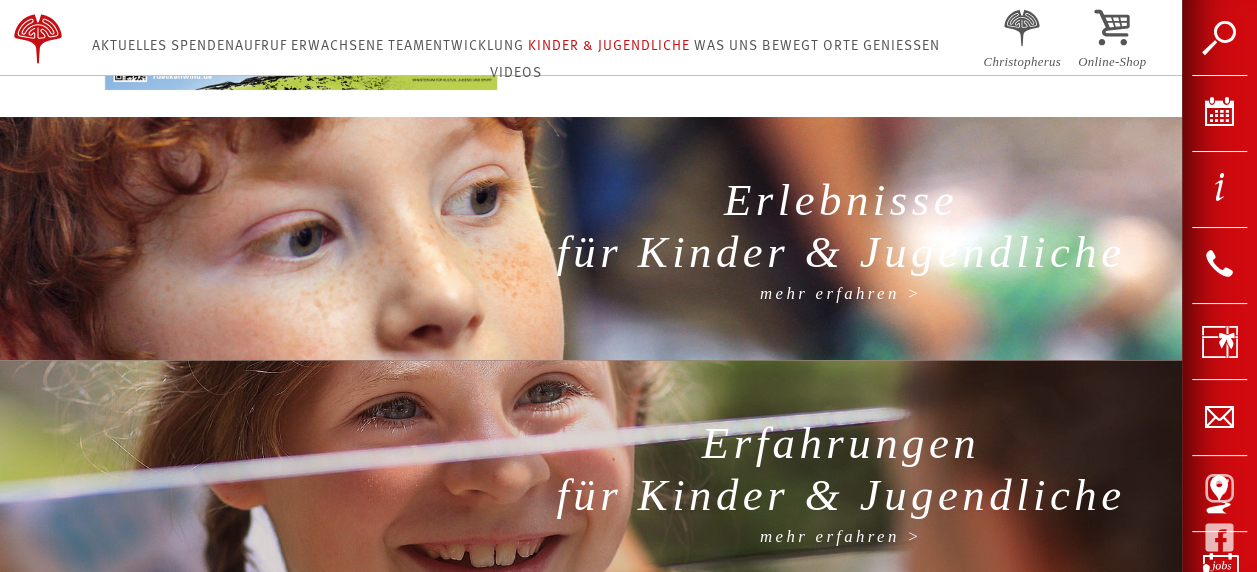 scroll, scrollTop: 1308, scrollLeft: 0, axis: vertical 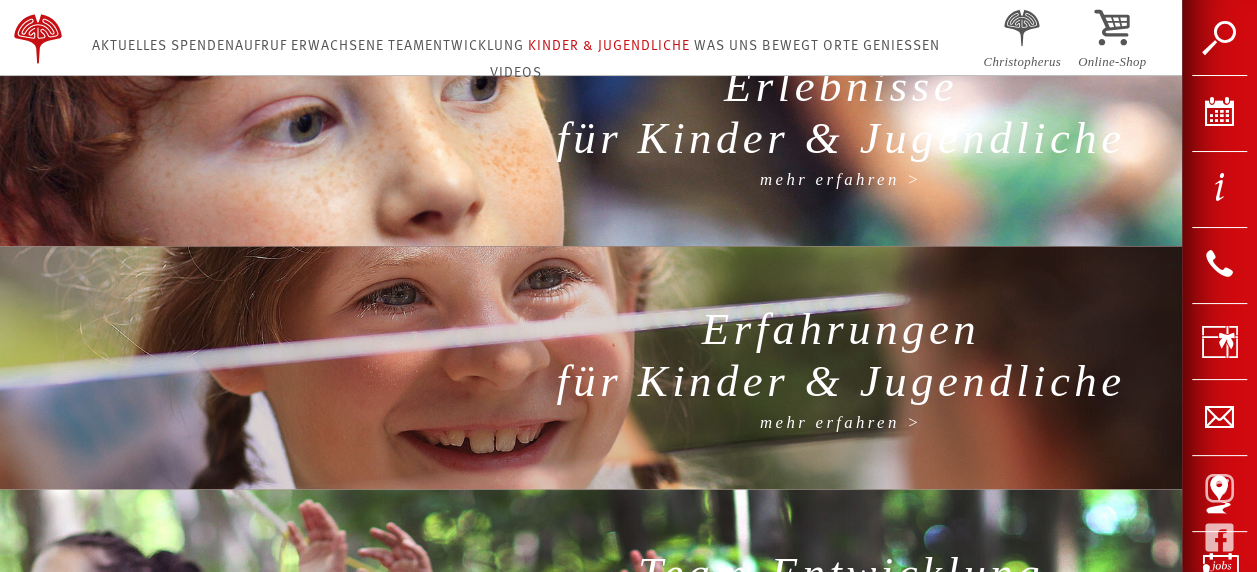click on "Erfahrungen für Kinder & Jugendliche" at bounding box center [840, 359] 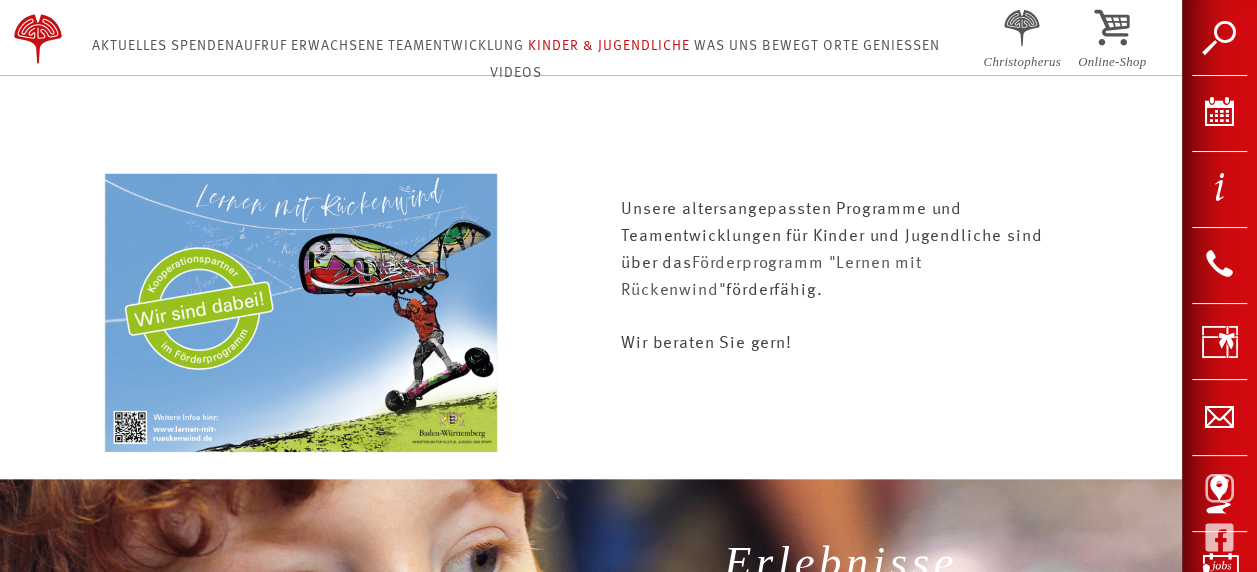 scroll, scrollTop: 808, scrollLeft: 0, axis: vertical 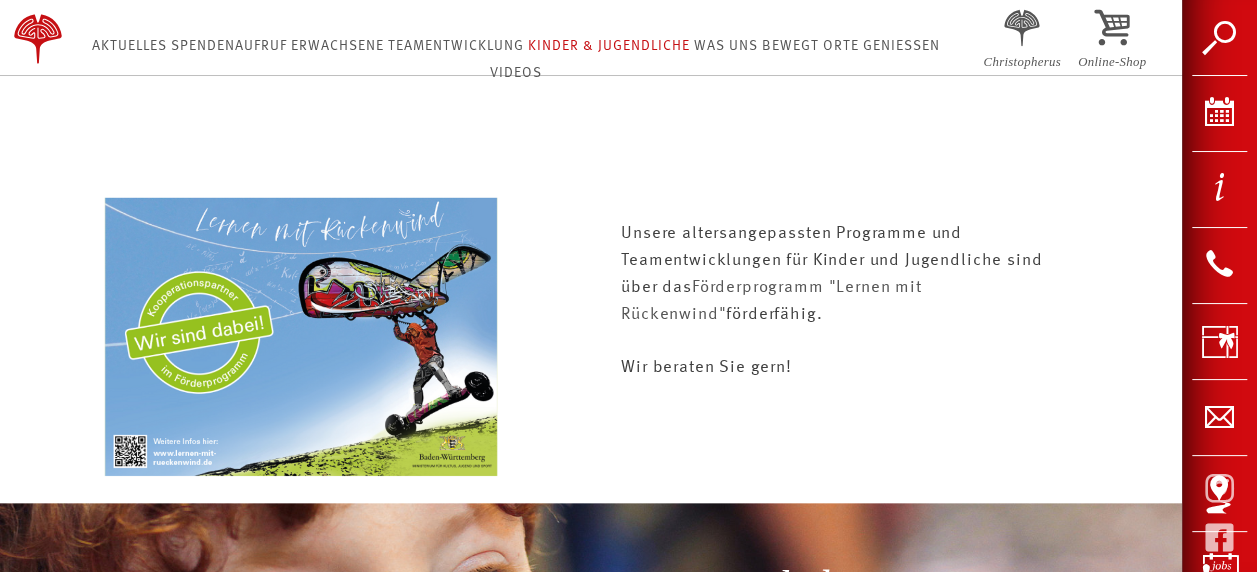 click on "Aktuelles" at bounding box center [129, 45] 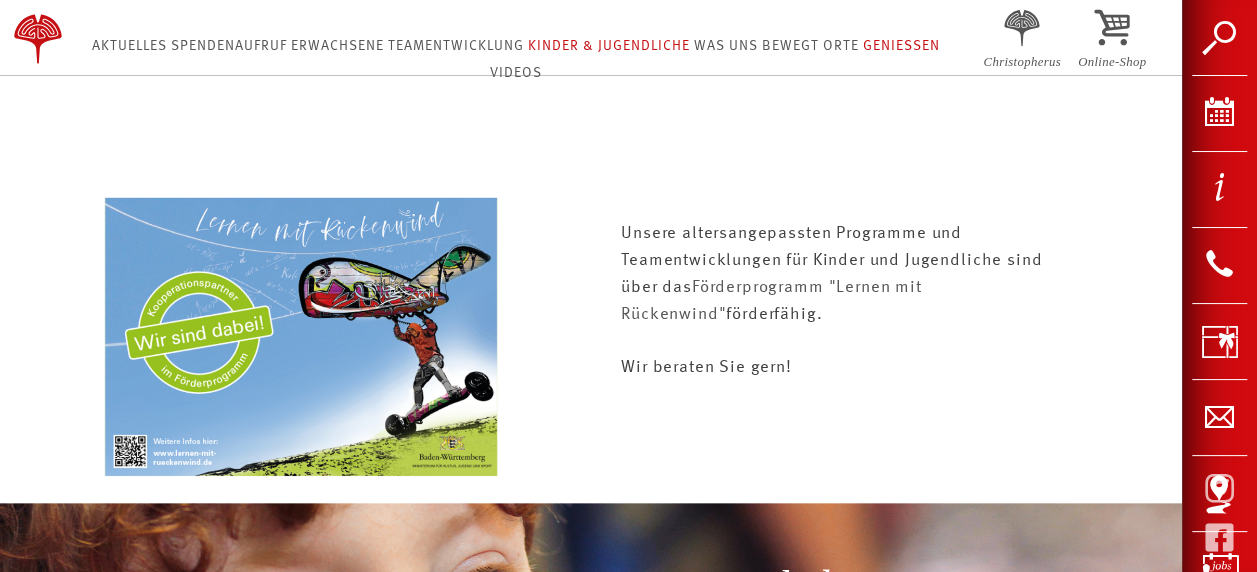 click on "Geniessen" at bounding box center [901, 46] 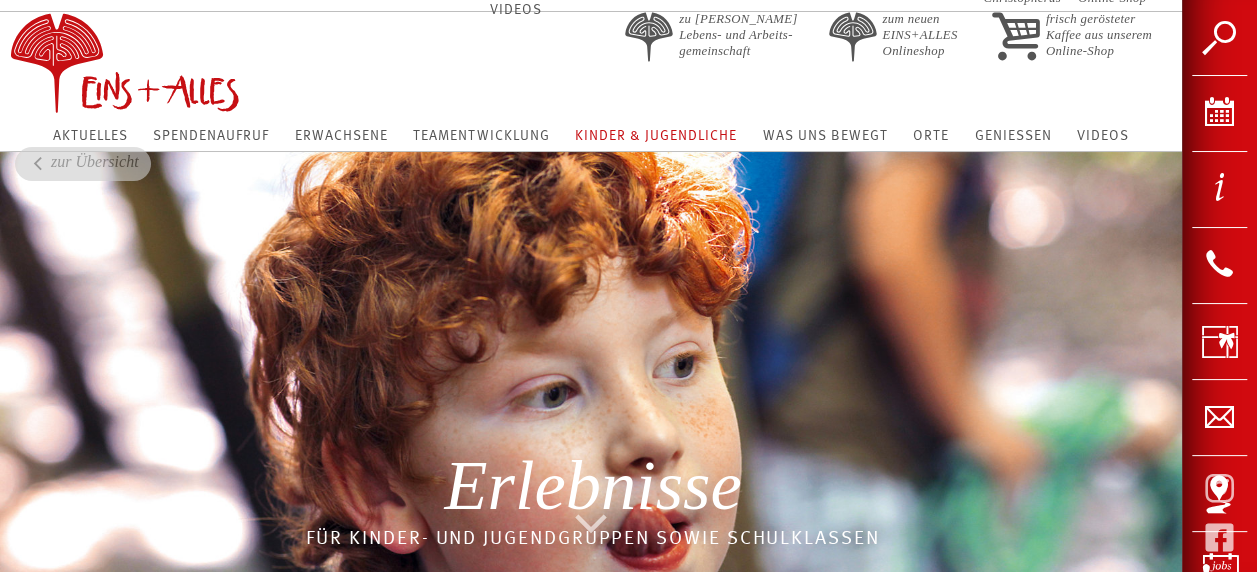 scroll, scrollTop: 0, scrollLeft: 0, axis: both 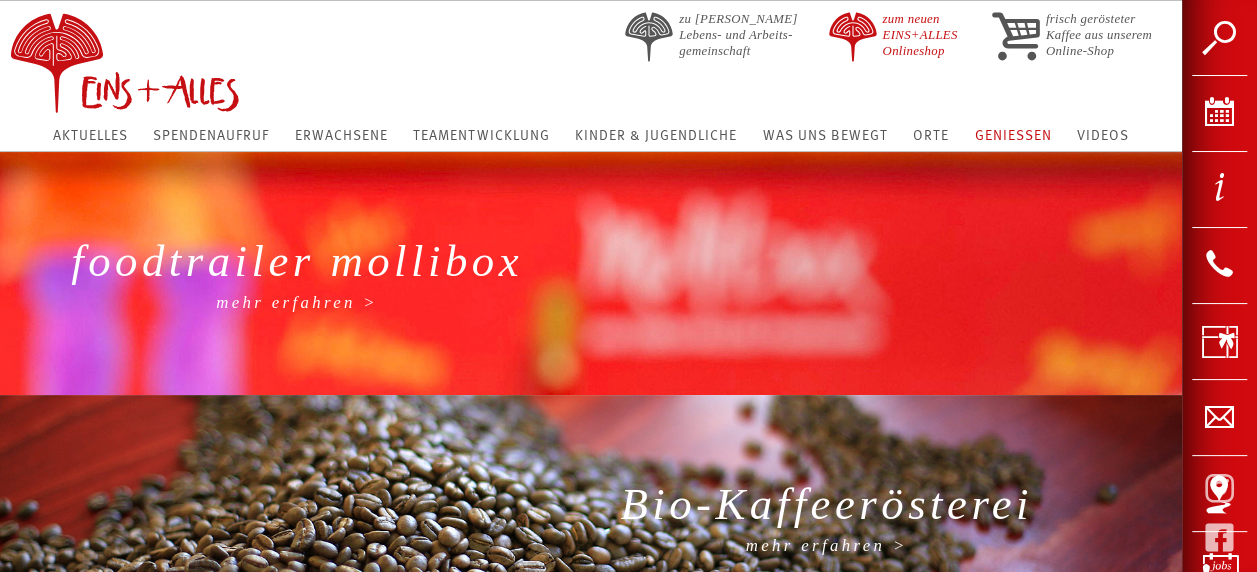 click on "zum neuen EINS+ALLES Onlineshop" at bounding box center (911, 35) 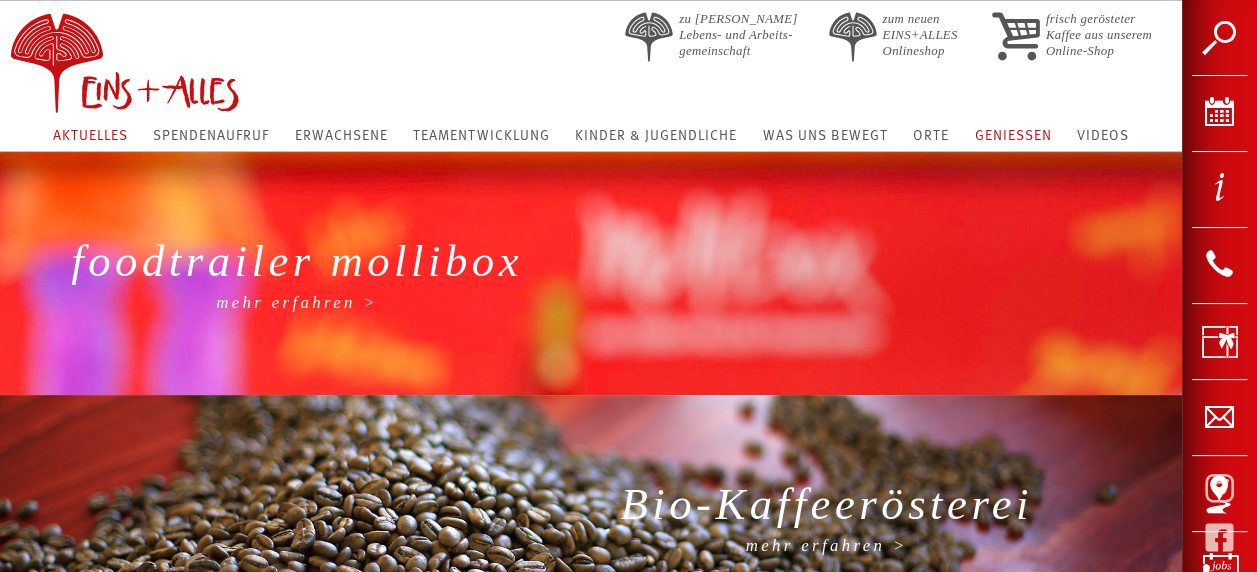 click on "Aktuelles" at bounding box center [90, 136] 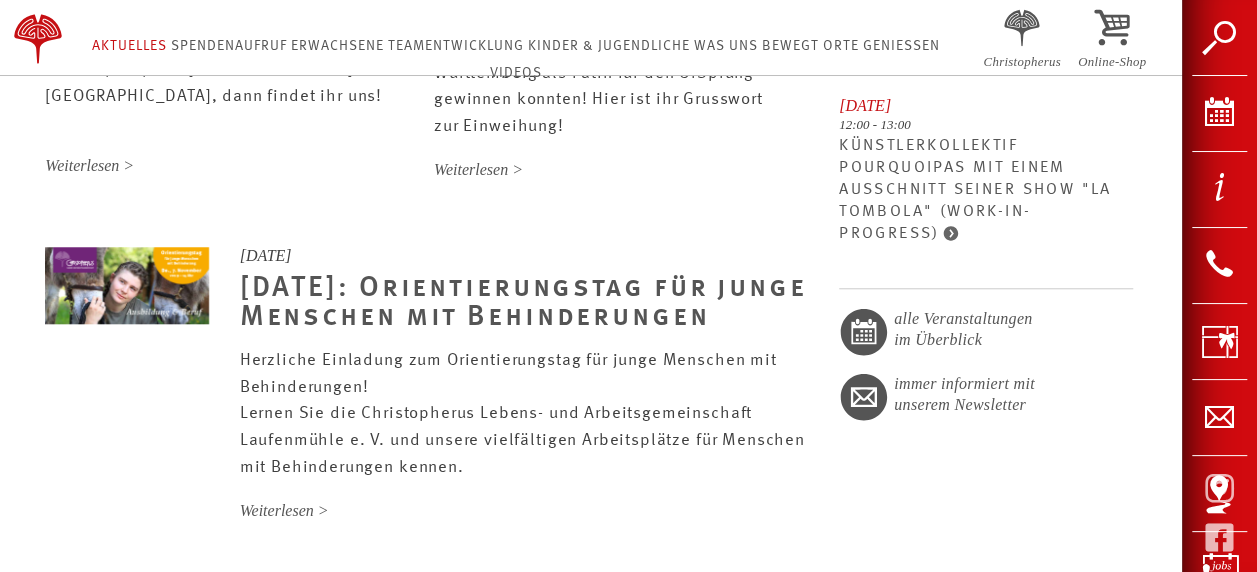 scroll, scrollTop: 800, scrollLeft: 0, axis: vertical 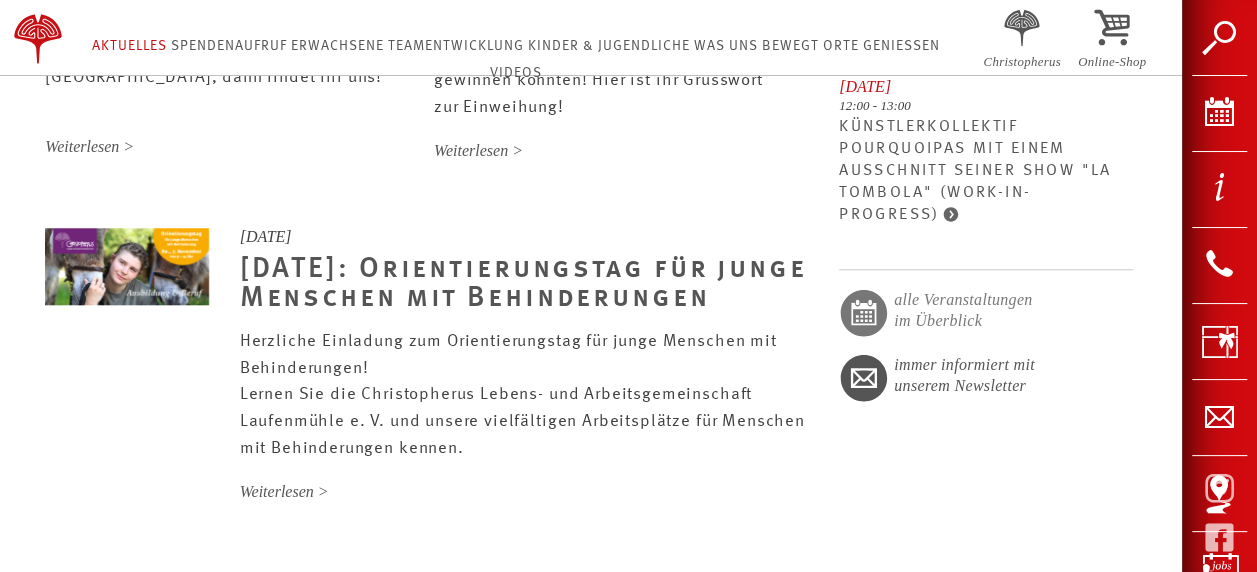 click on "alle Veranstaltungen im Überblick" at bounding box center (986, 311) 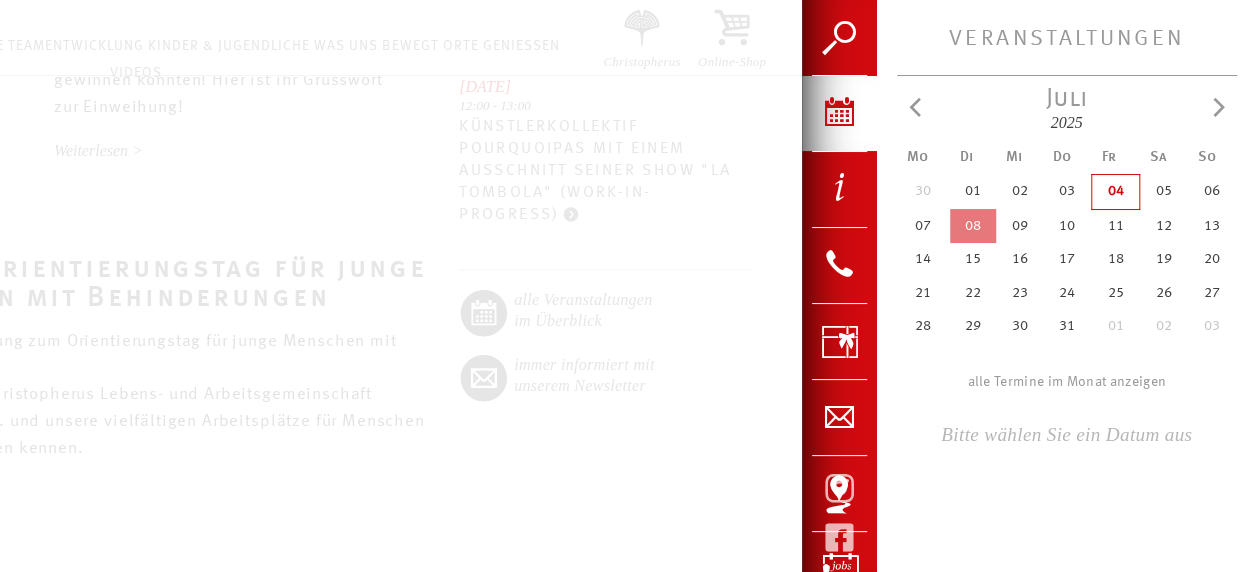 click at bounding box center [1219, 117] 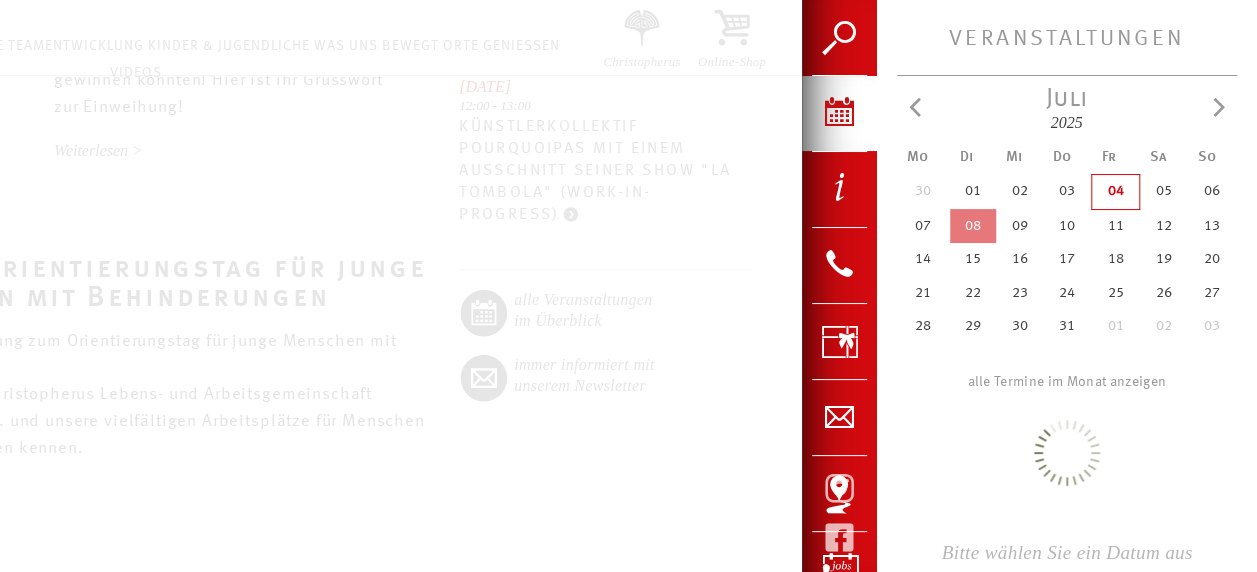 click at bounding box center [1219, 117] 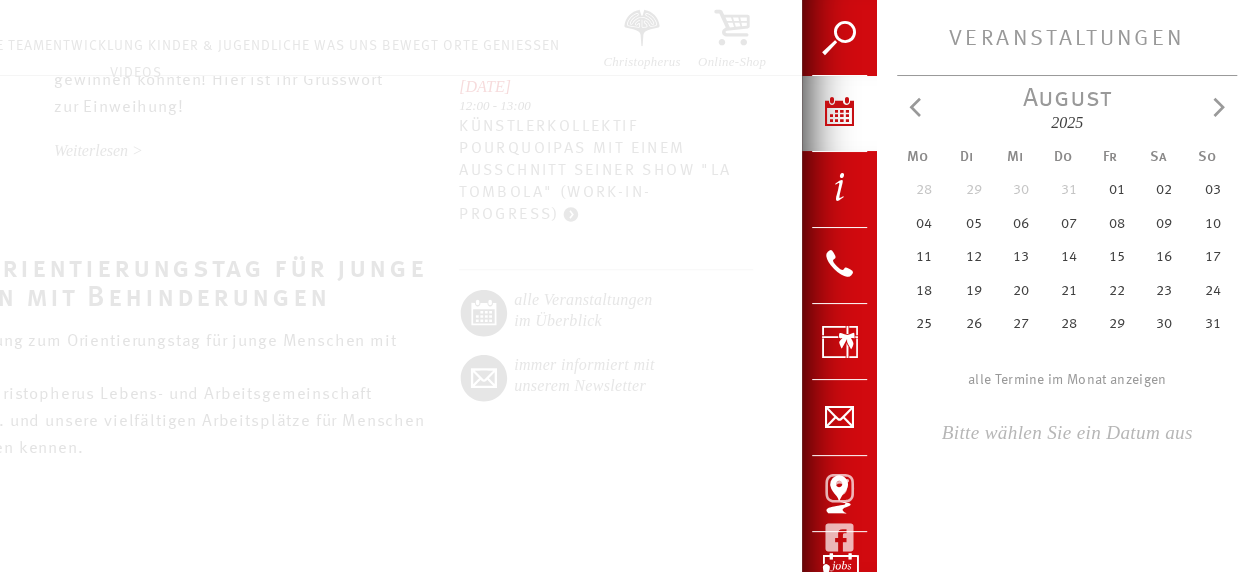 click at bounding box center [1219, 117] 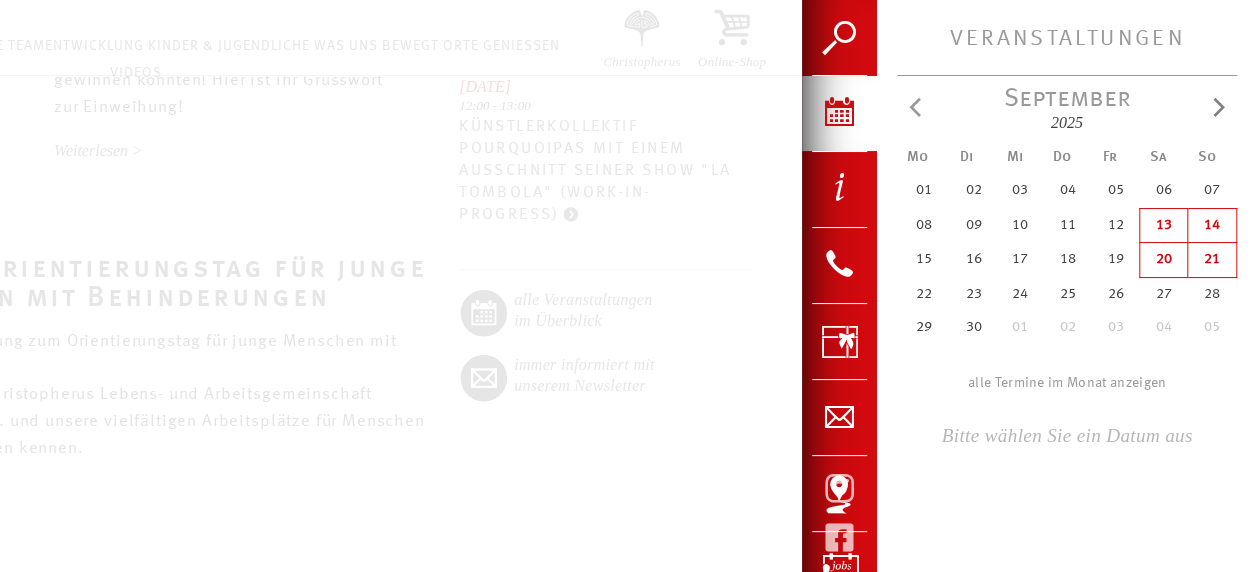 click on "21
a" at bounding box center [1211, 260] 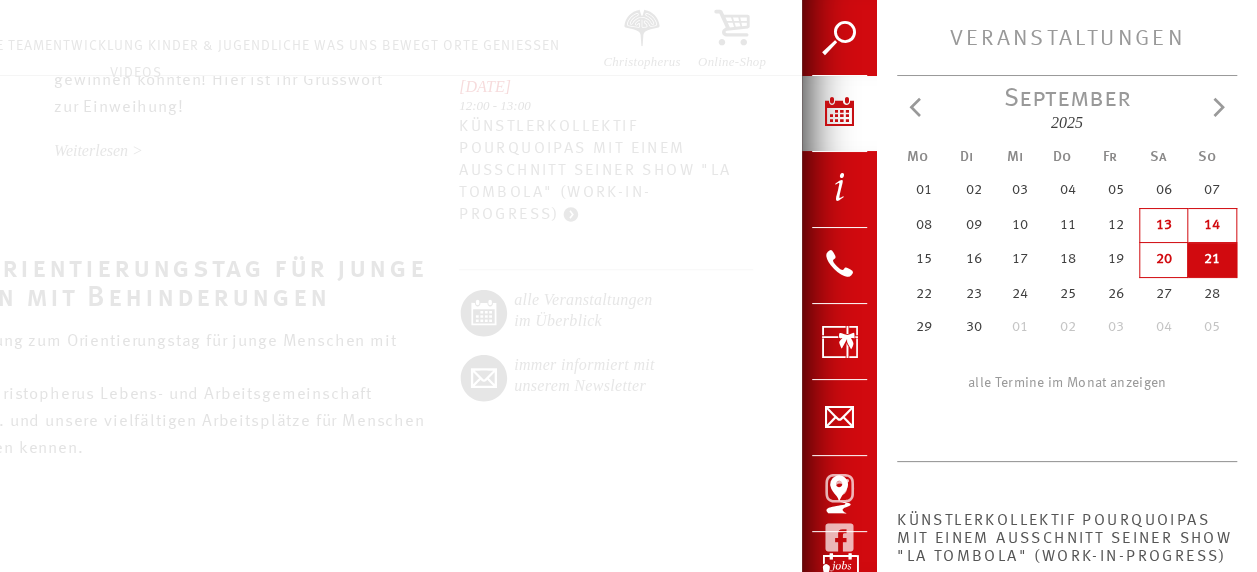 click at bounding box center (1219, 117) 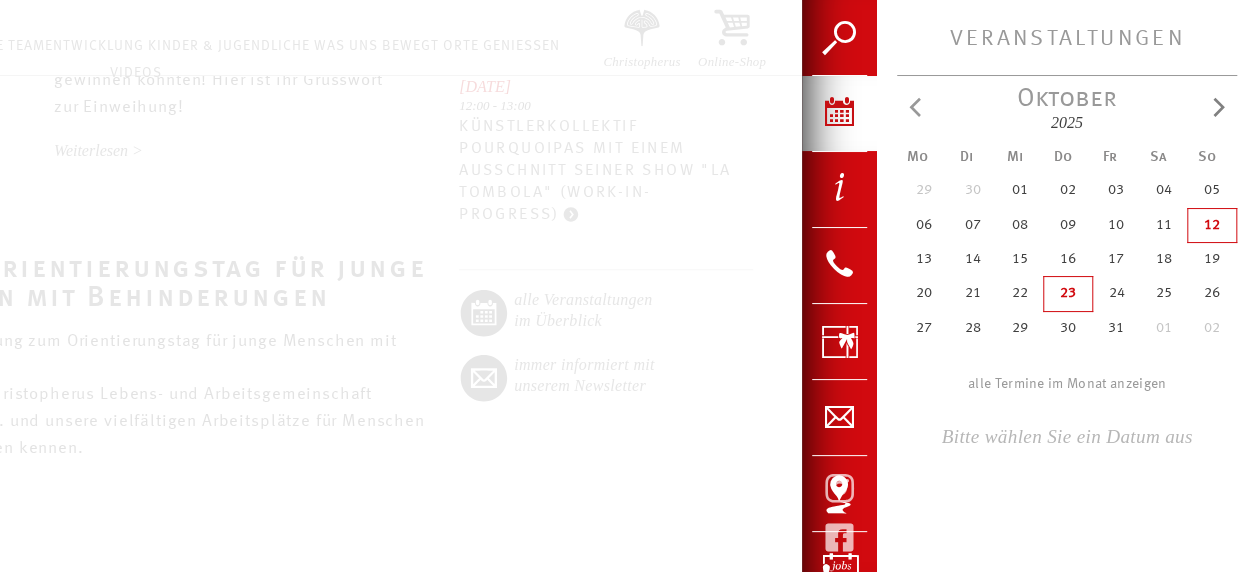 click on "12
a" at bounding box center [1211, 225] 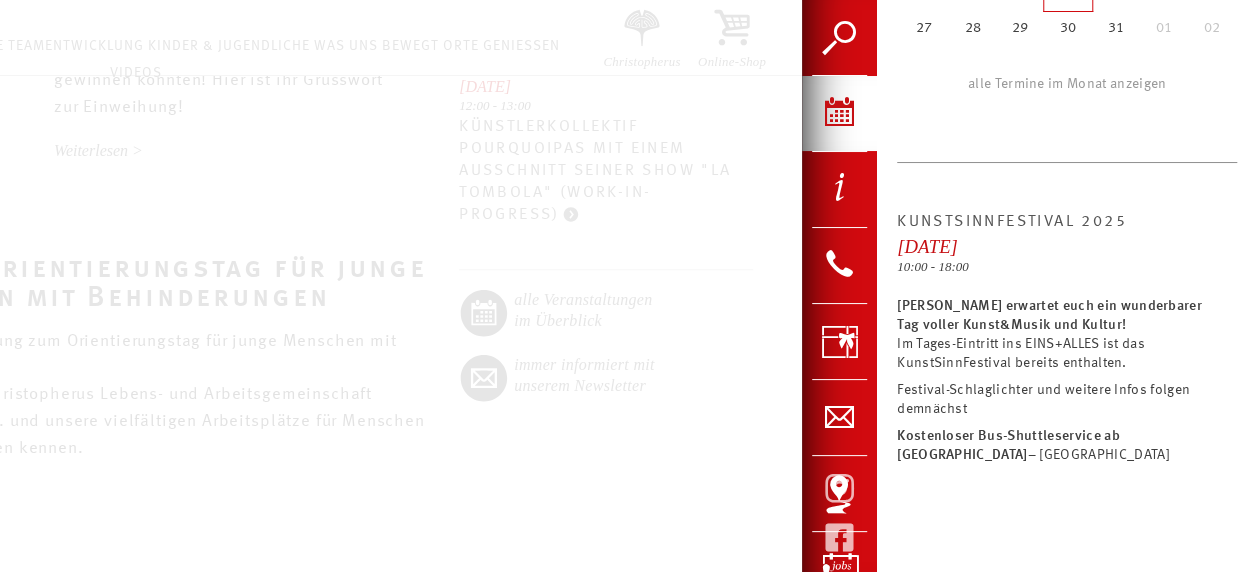 scroll, scrollTop: 308, scrollLeft: 0, axis: vertical 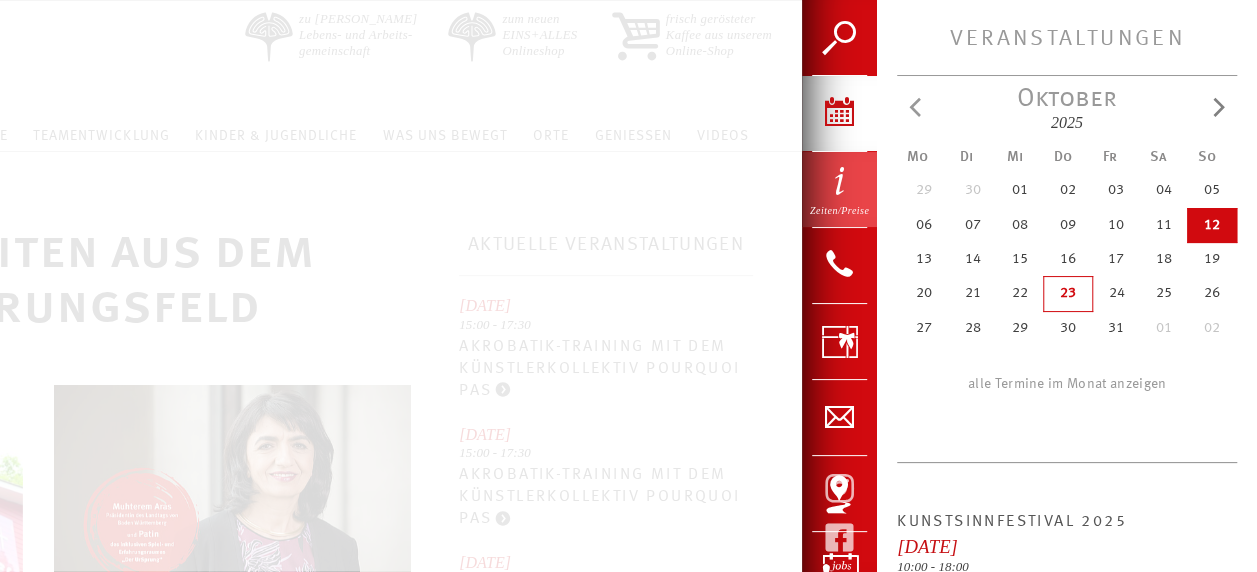 click on "Zeiten/Preise" at bounding box center (839, 189) 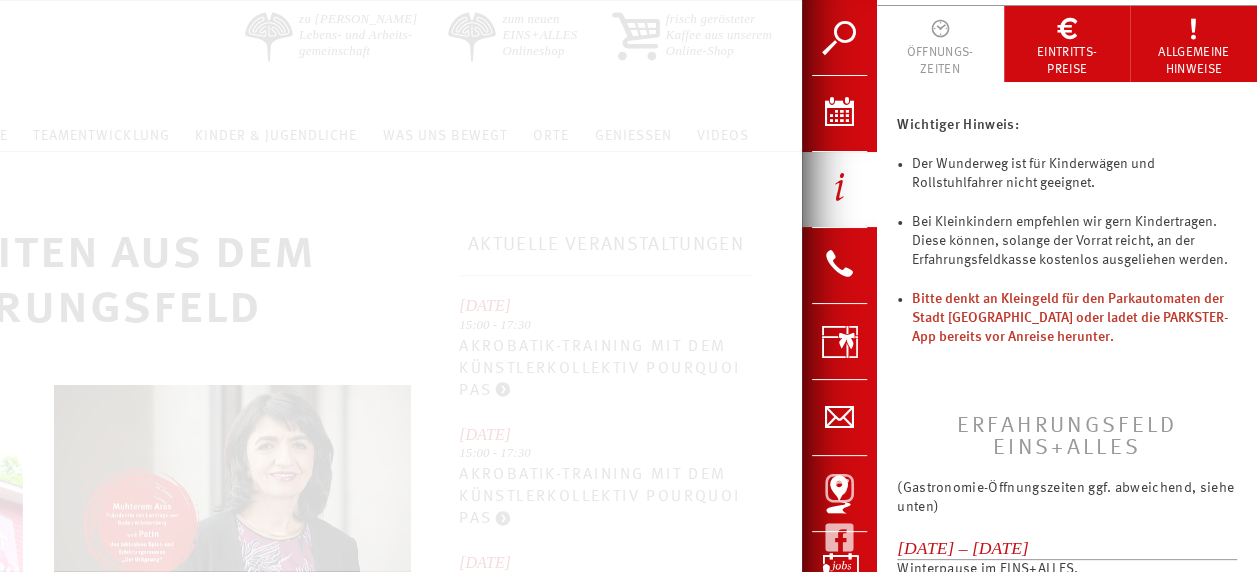 scroll, scrollTop: 0, scrollLeft: 0, axis: both 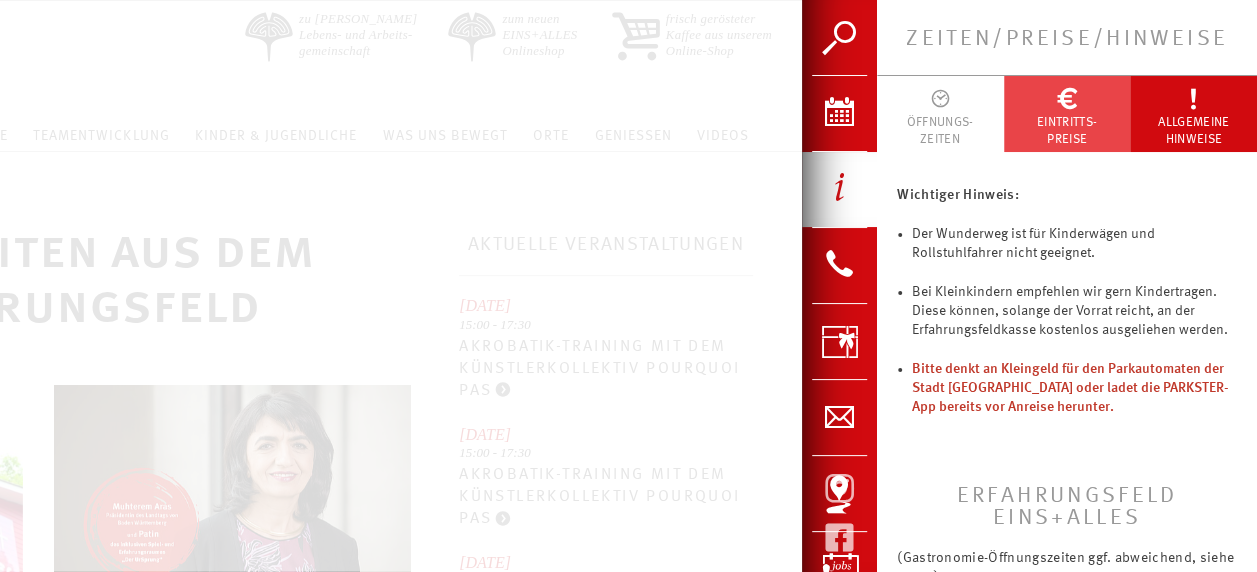 click on "EINTRITTS- PREISE" at bounding box center (1067, 131) 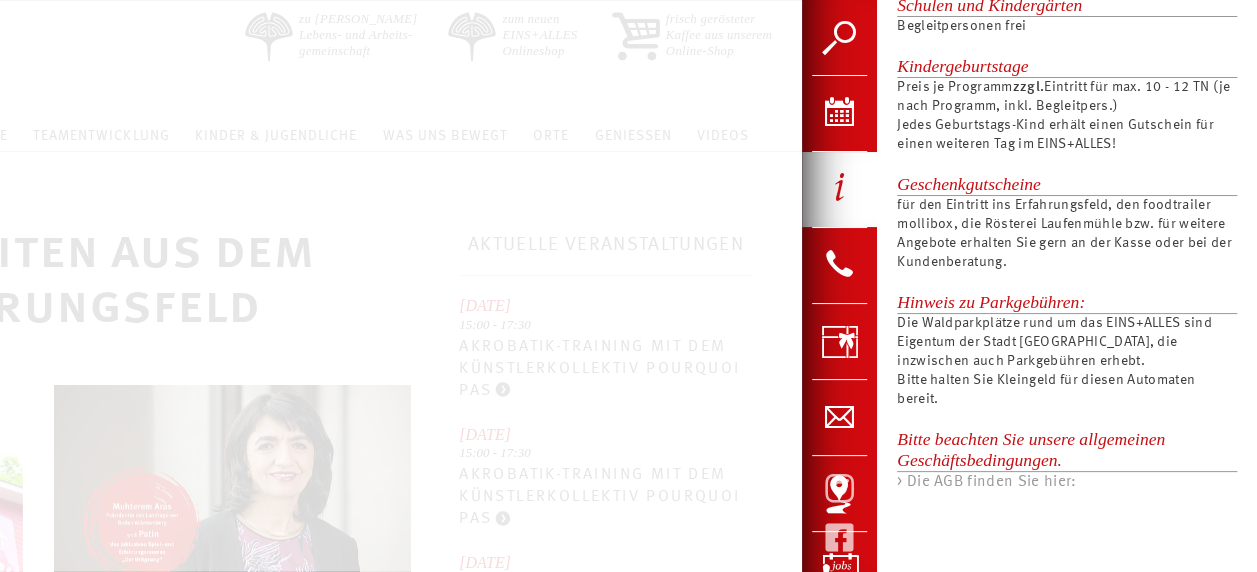 scroll, scrollTop: 1528, scrollLeft: 0, axis: vertical 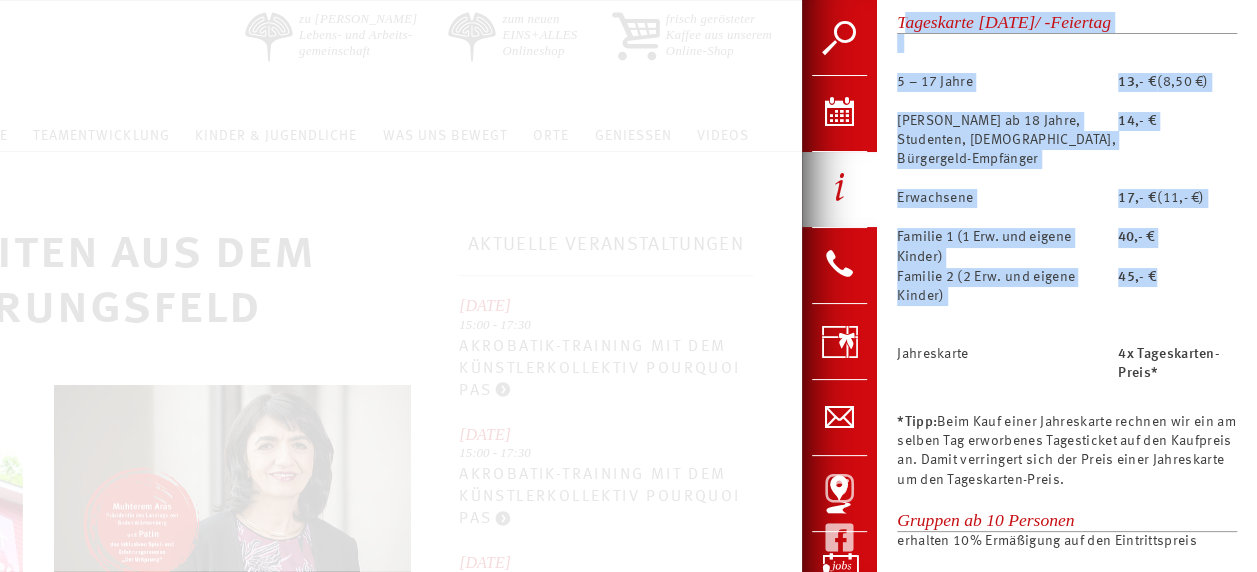 drag, startPoint x: 902, startPoint y: 77, endPoint x: 1173, endPoint y: 308, distance: 356.09268 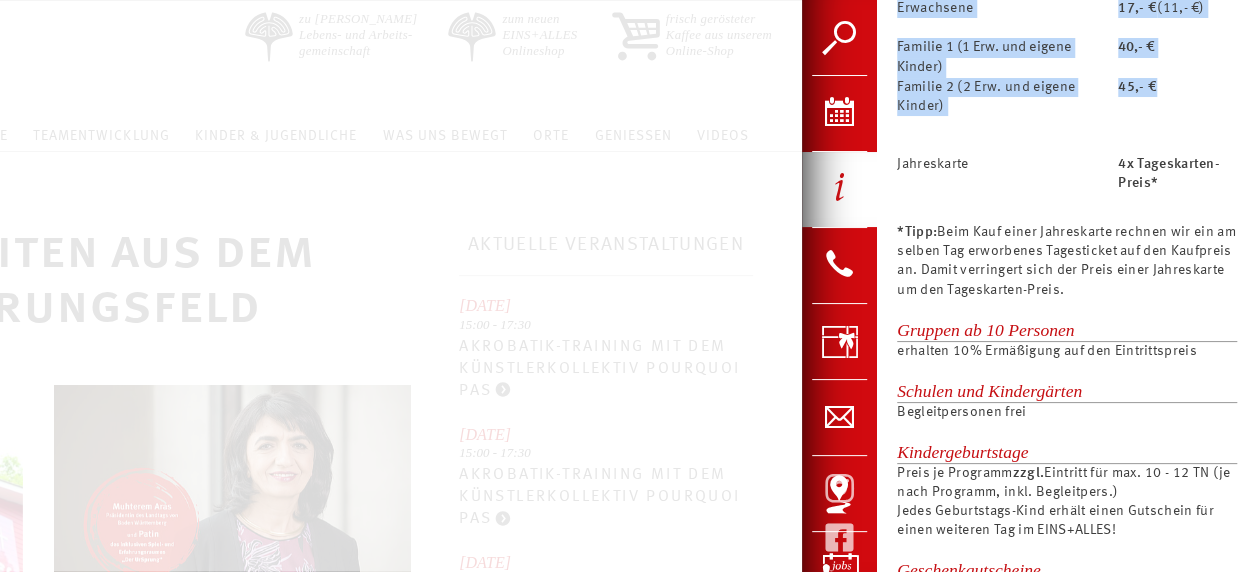 scroll, scrollTop: 1128, scrollLeft: 0, axis: vertical 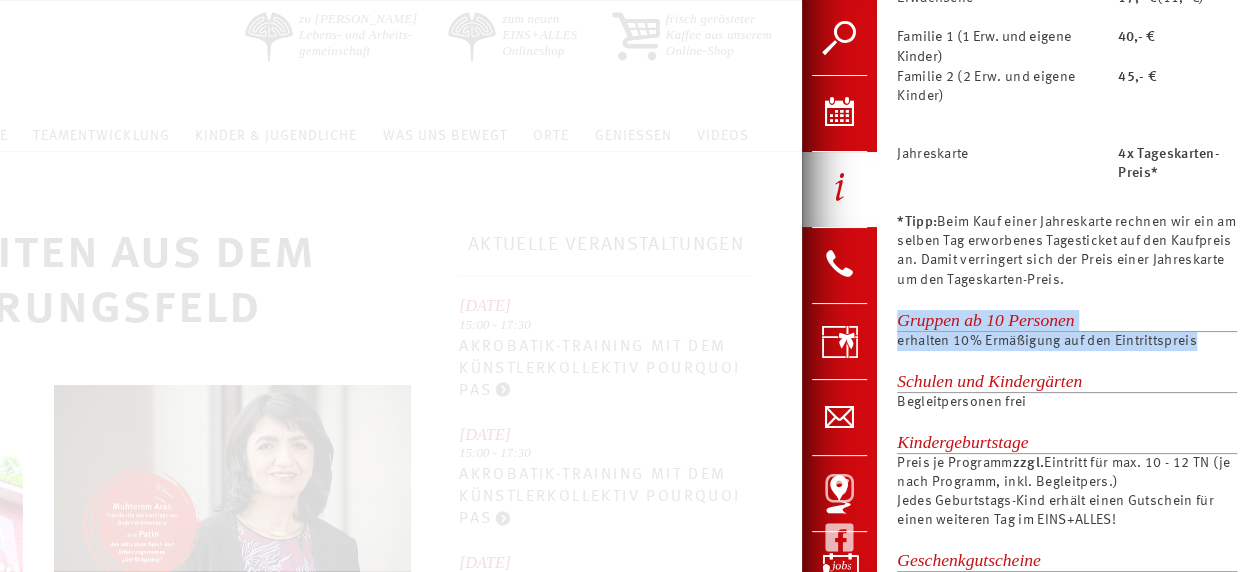 drag, startPoint x: 1198, startPoint y: 374, endPoint x: 896, endPoint y: 357, distance: 302.4781 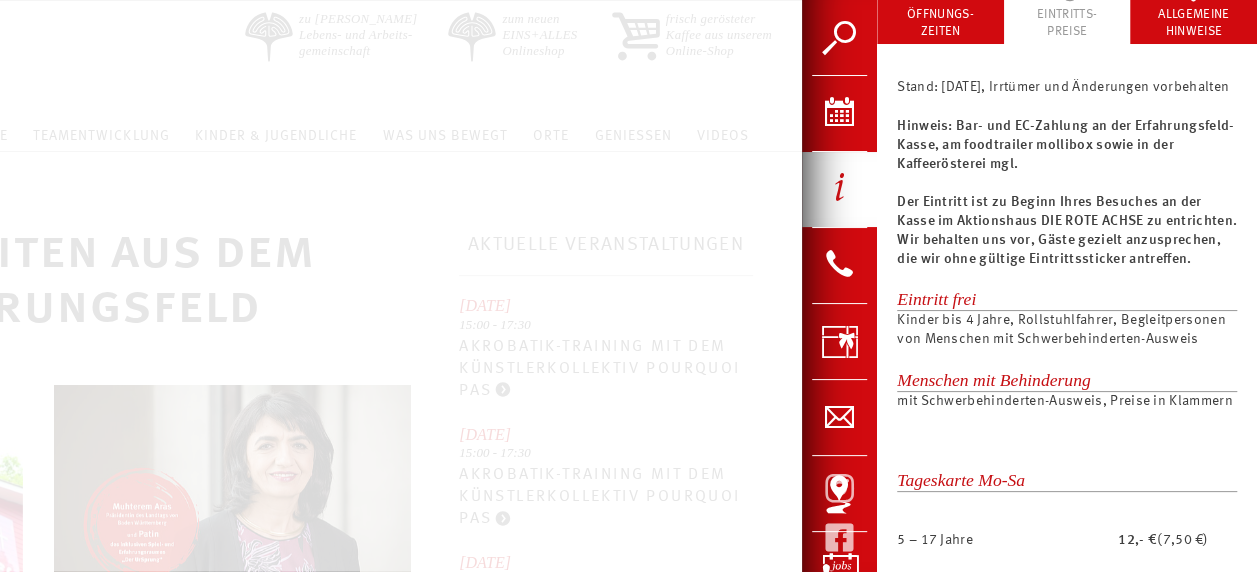 scroll, scrollTop: 0, scrollLeft: 0, axis: both 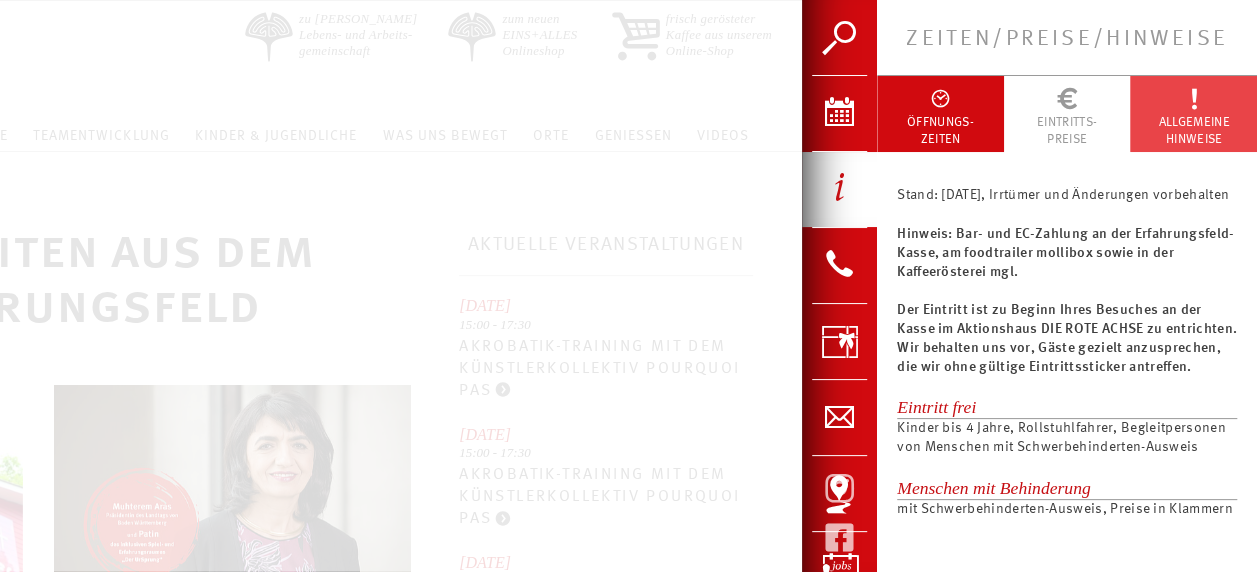 click on "ALLGEMEINE HINWEISE" at bounding box center (1194, 131) 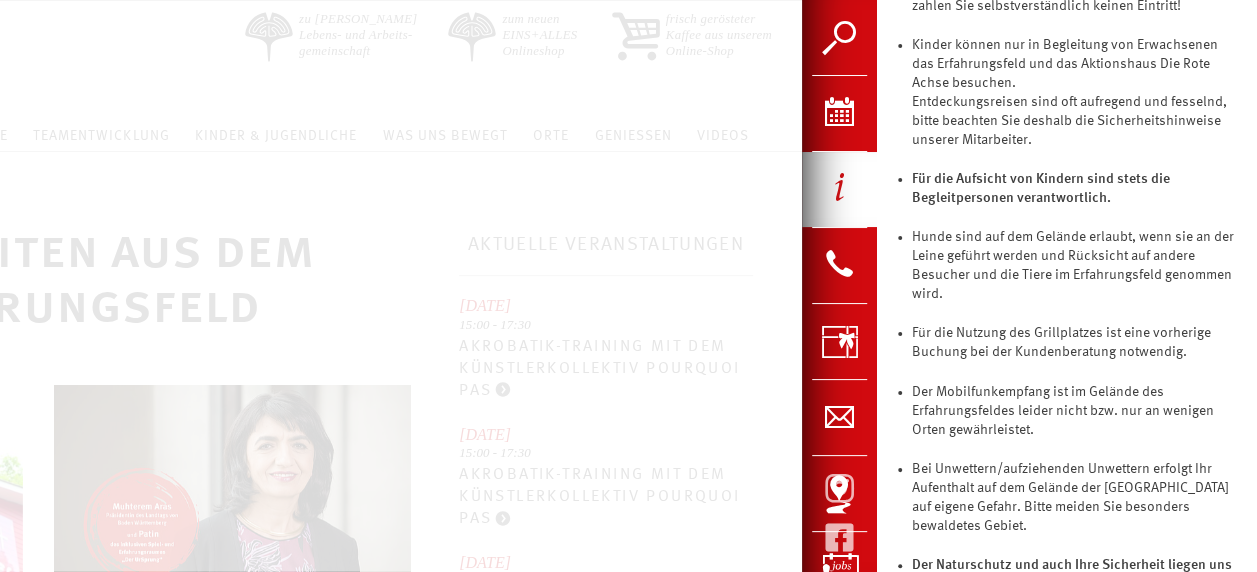 scroll, scrollTop: 700, scrollLeft: 0, axis: vertical 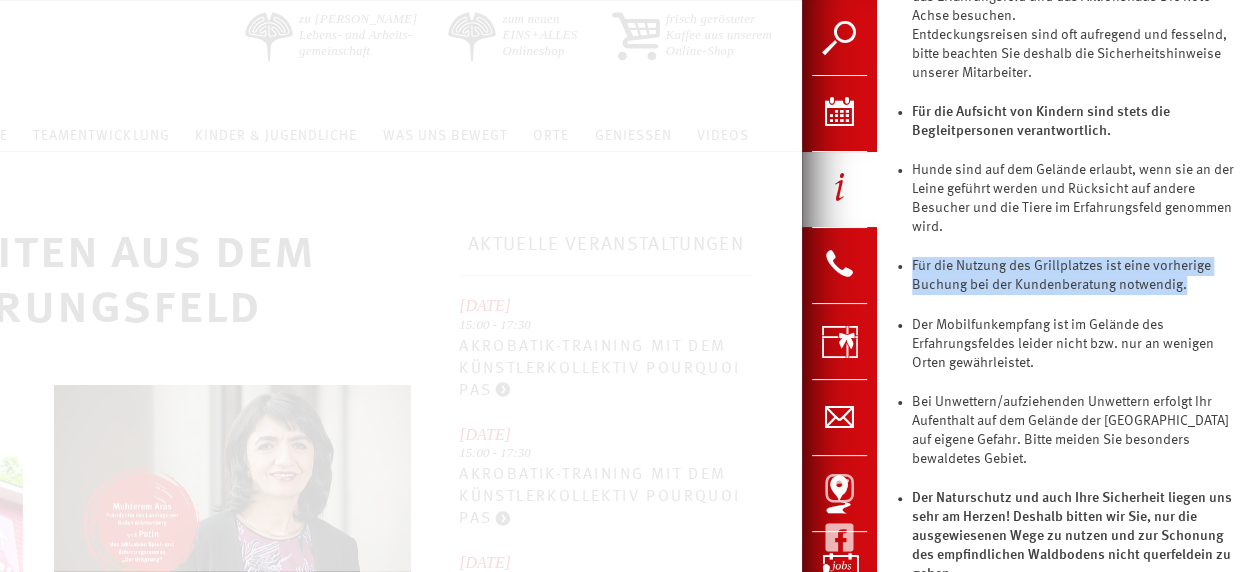 drag, startPoint x: 1186, startPoint y: 304, endPoint x: 912, endPoint y: 278, distance: 275.2308 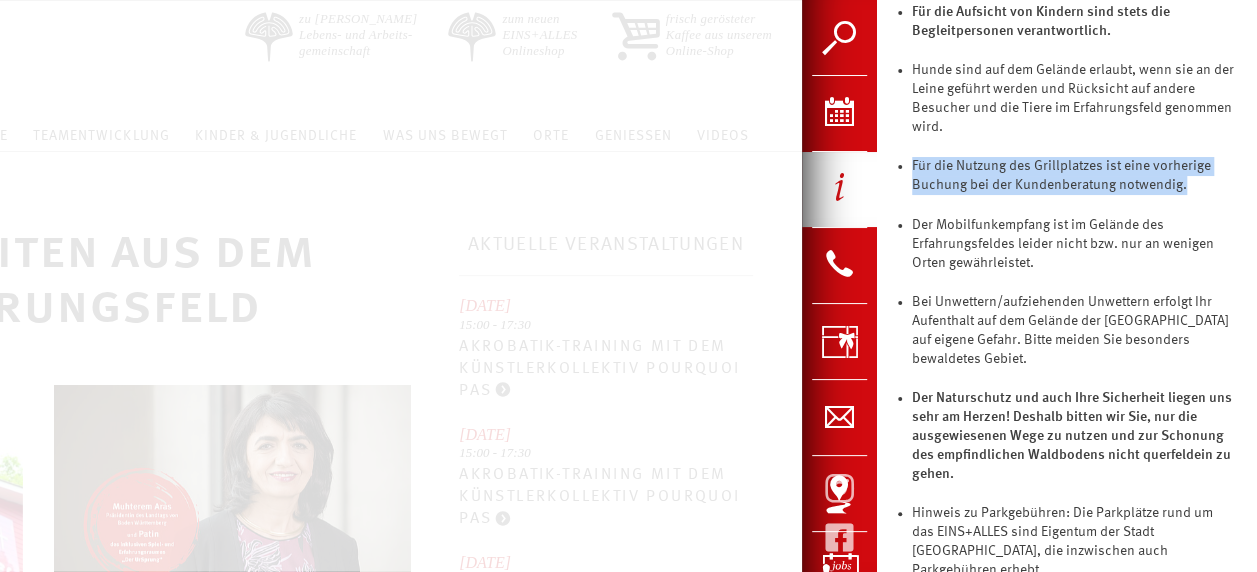 scroll, scrollTop: 887, scrollLeft: 0, axis: vertical 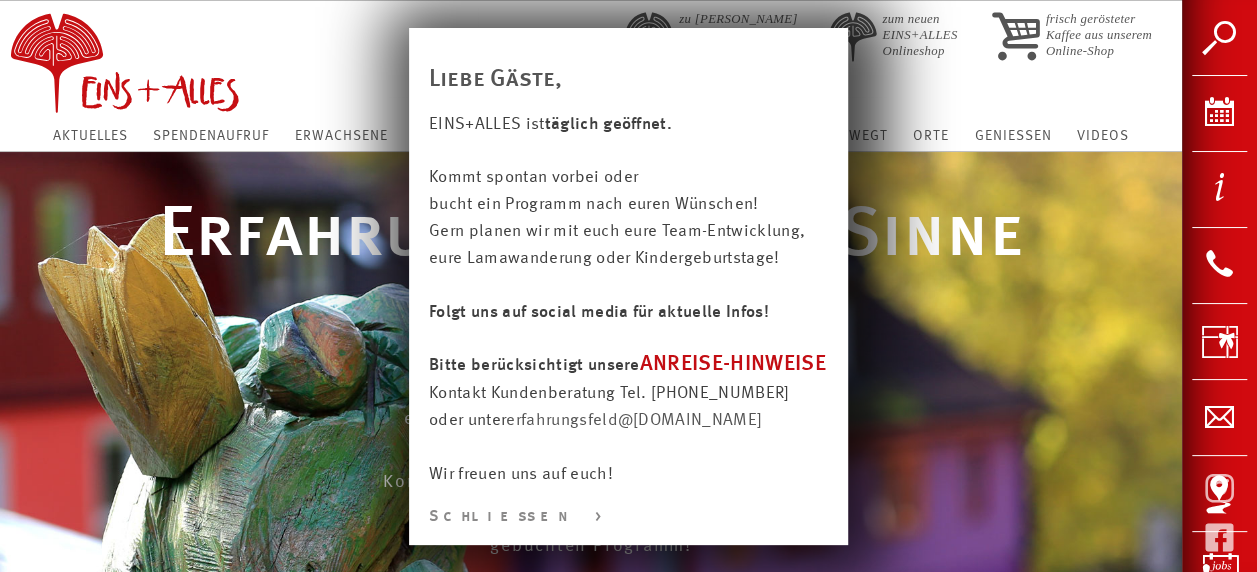 click on "Schließen >" at bounding box center (628, 517) 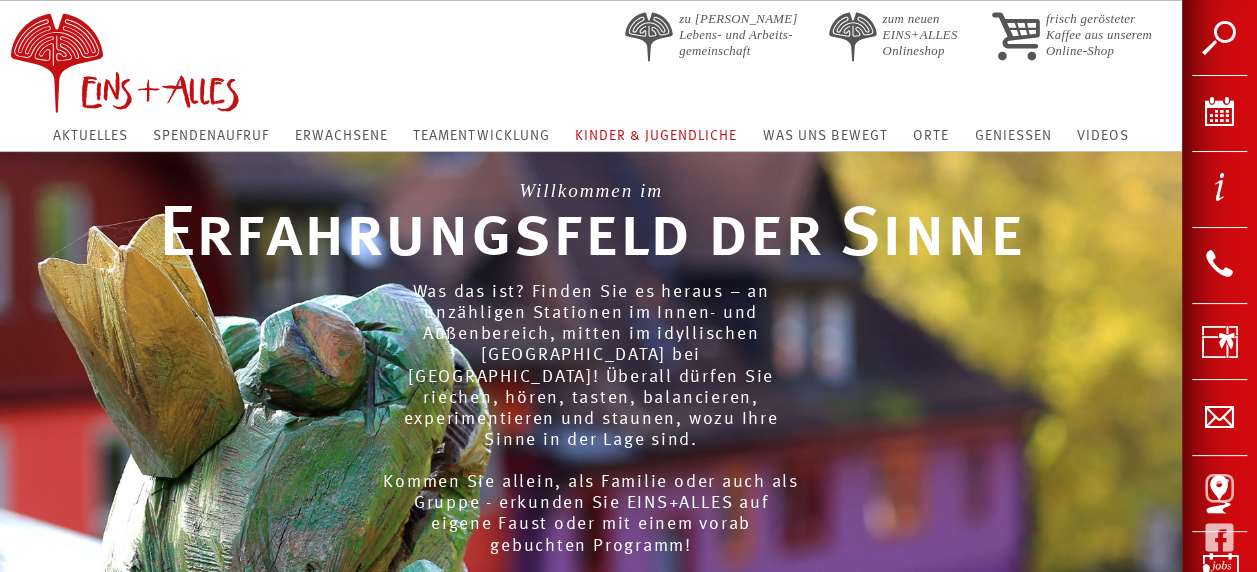 click on "Kinder & Jugendliche" at bounding box center [656, 136] 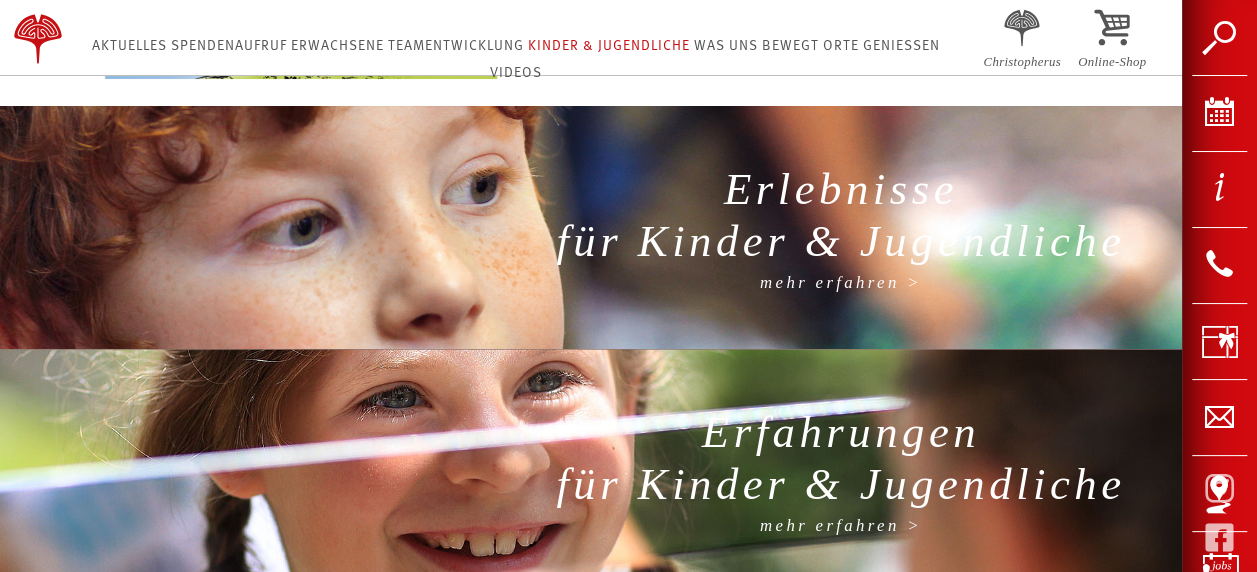 scroll, scrollTop: 1300, scrollLeft: 0, axis: vertical 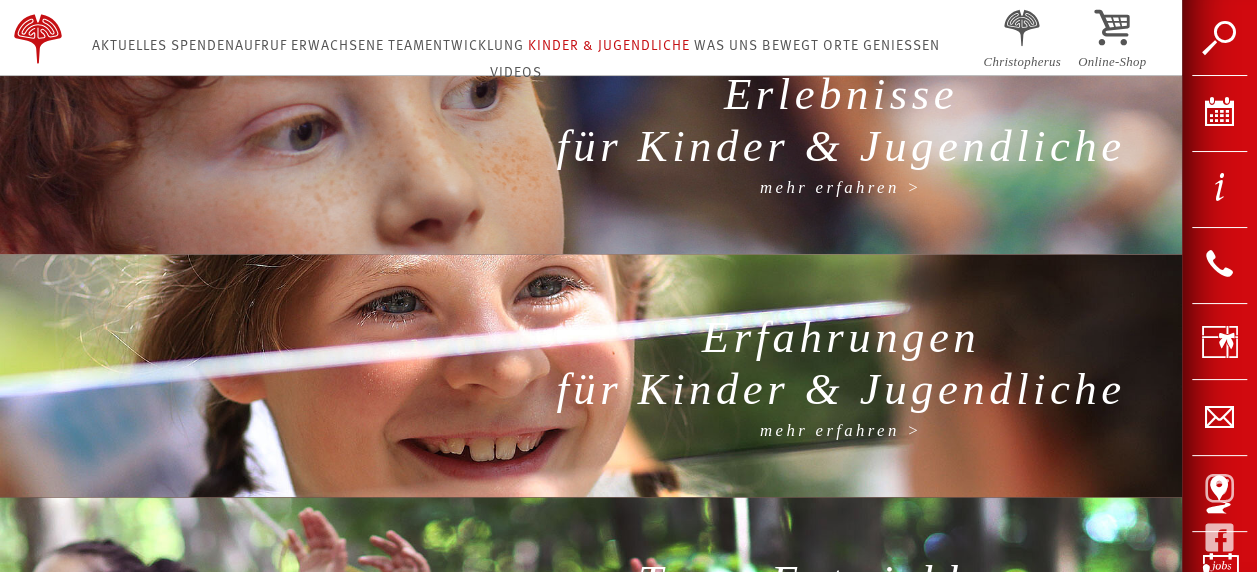 click on "Erlebnisse für Kinder & Jugendliche" at bounding box center (840, 124) 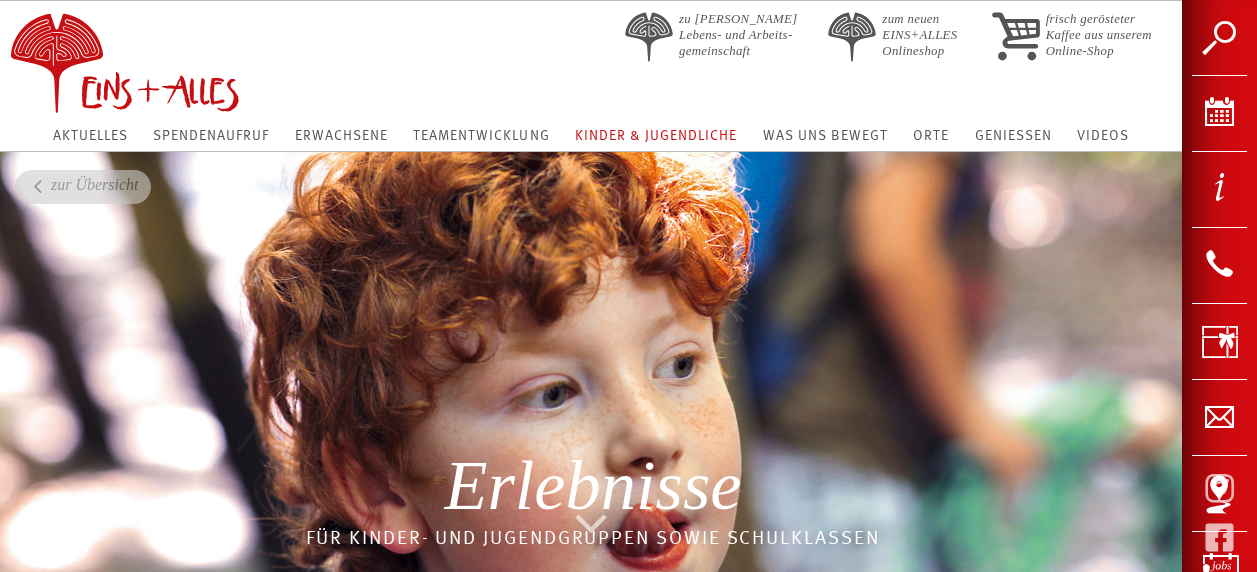 scroll, scrollTop: 0, scrollLeft: 0, axis: both 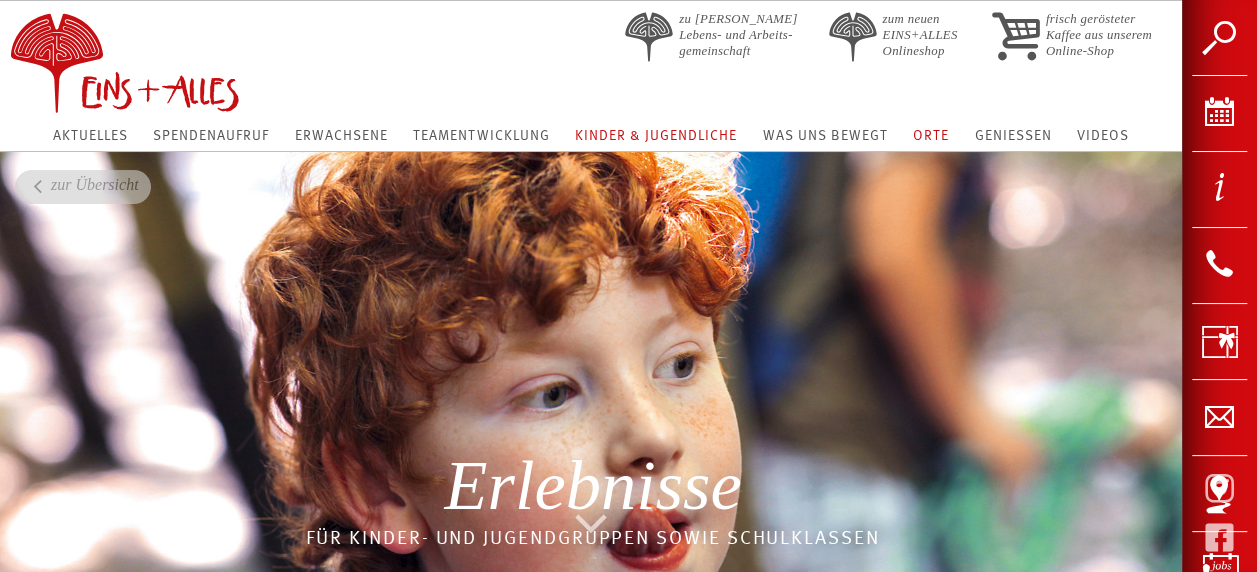 click on "Orte" at bounding box center (931, 136) 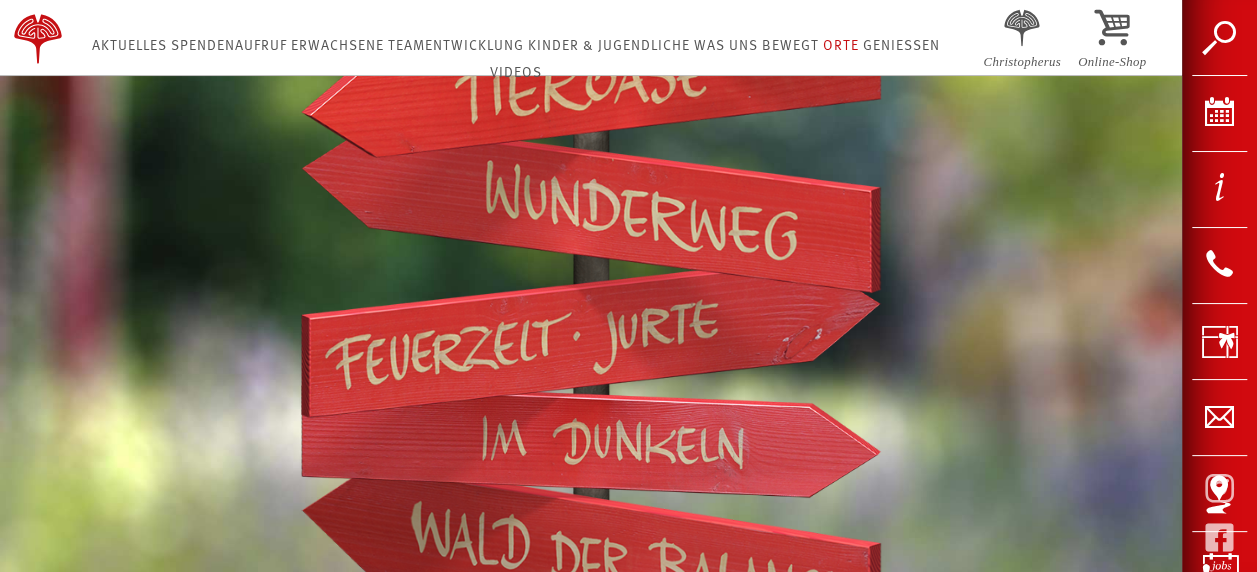 scroll, scrollTop: 779, scrollLeft: 0, axis: vertical 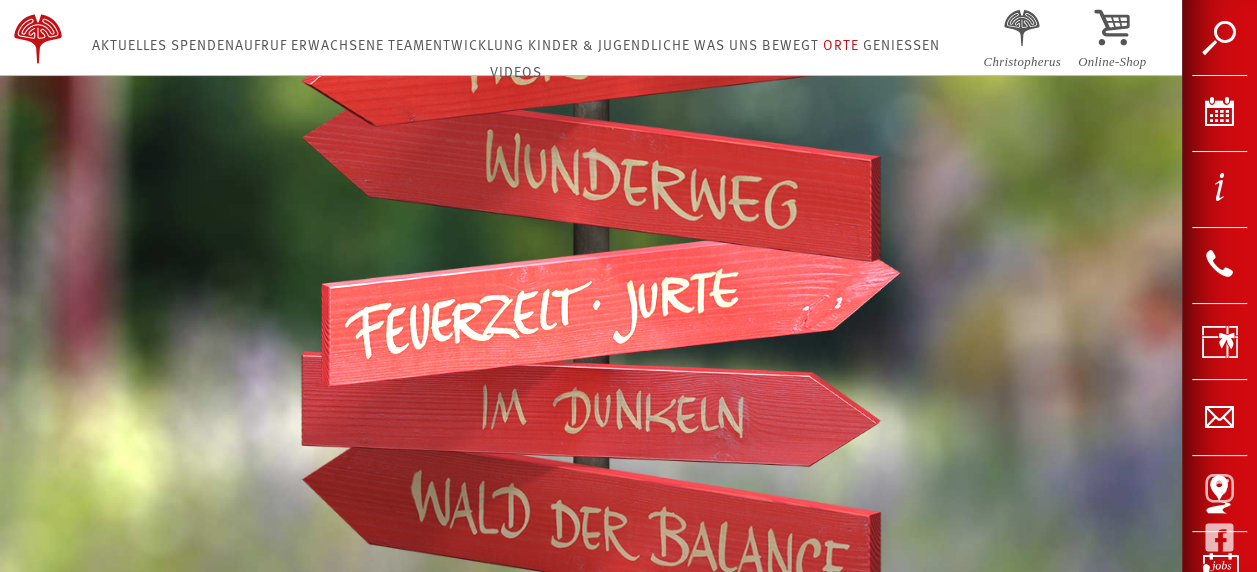 click at bounding box center [610, 306] 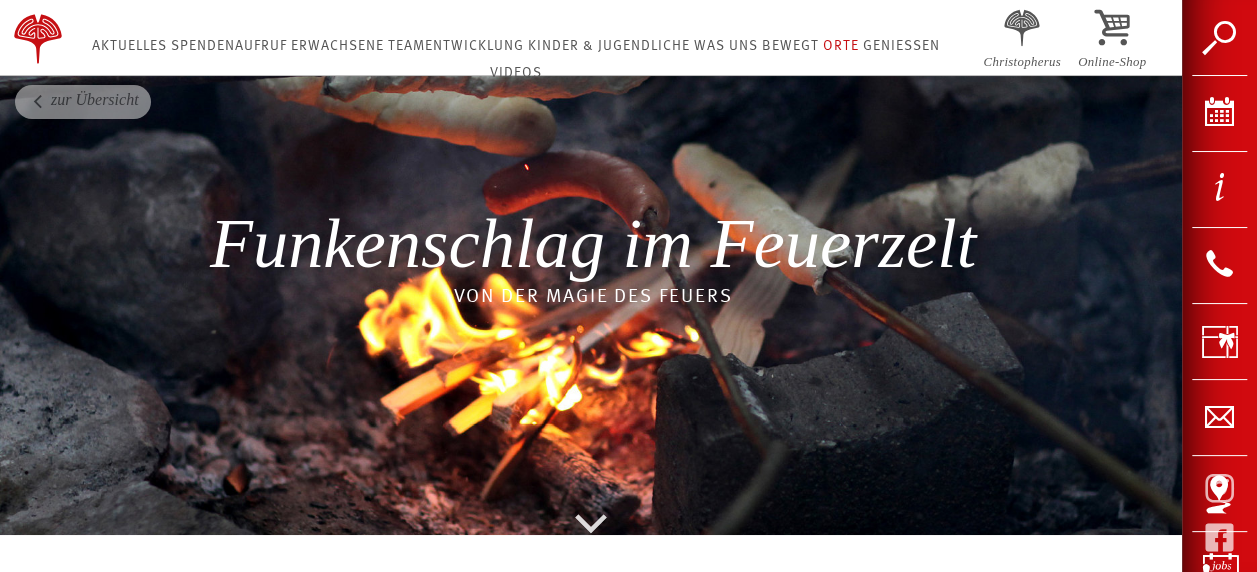 scroll, scrollTop: 0, scrollLeft: 0, axis: both 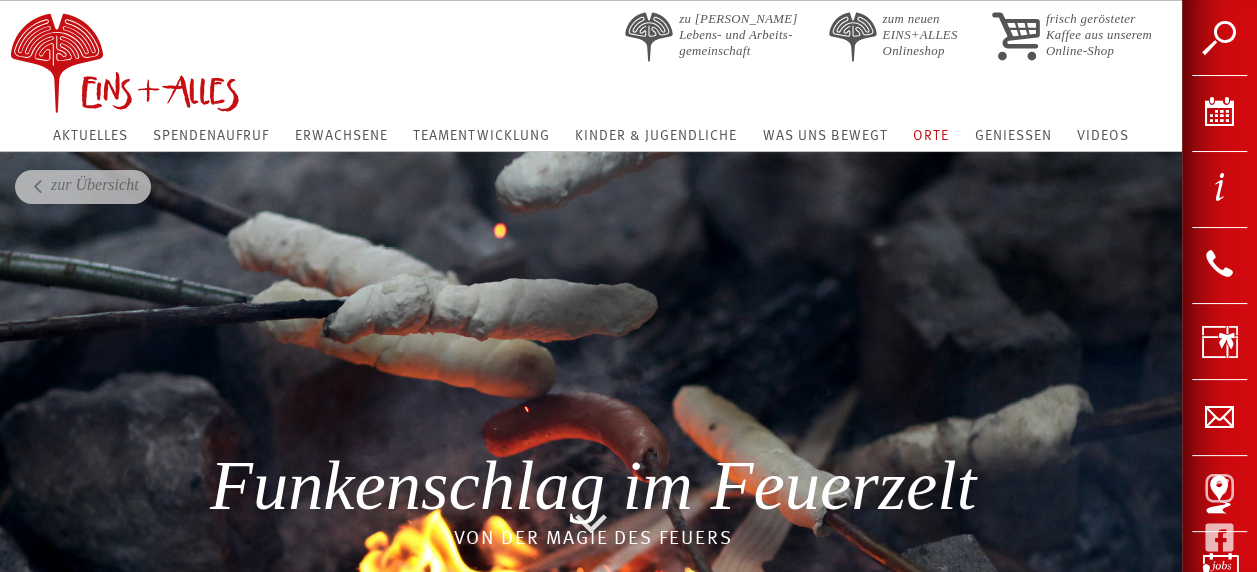 click on "zur Übersicht" at bounding box center (95, 184) 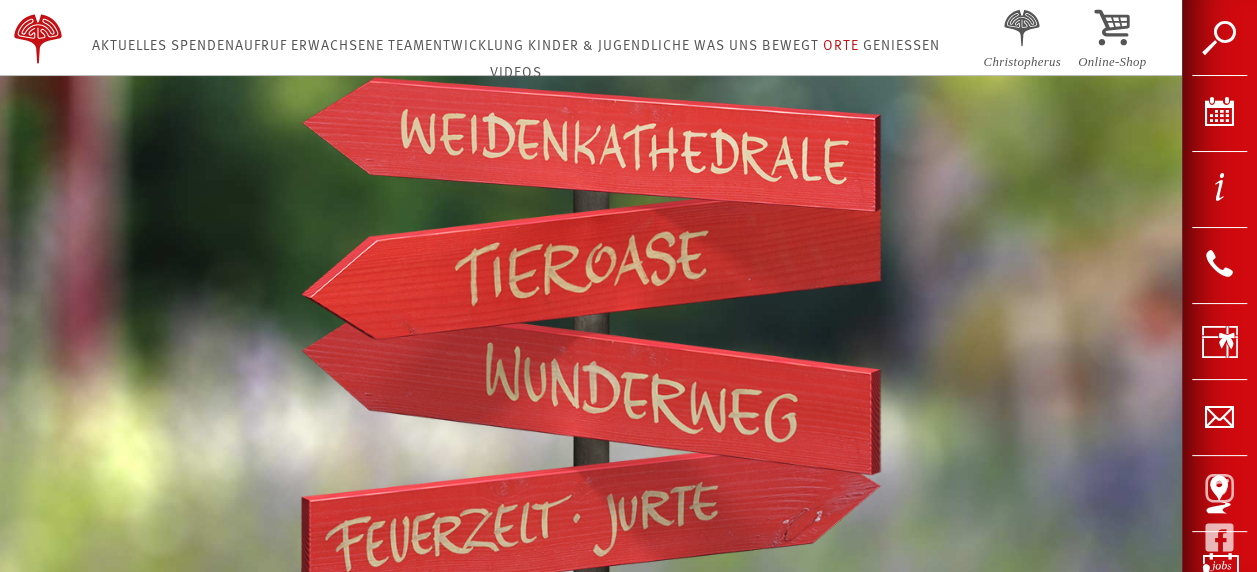 scroll, scrollTop: 400, scrollLeft: 0, axis: vertical 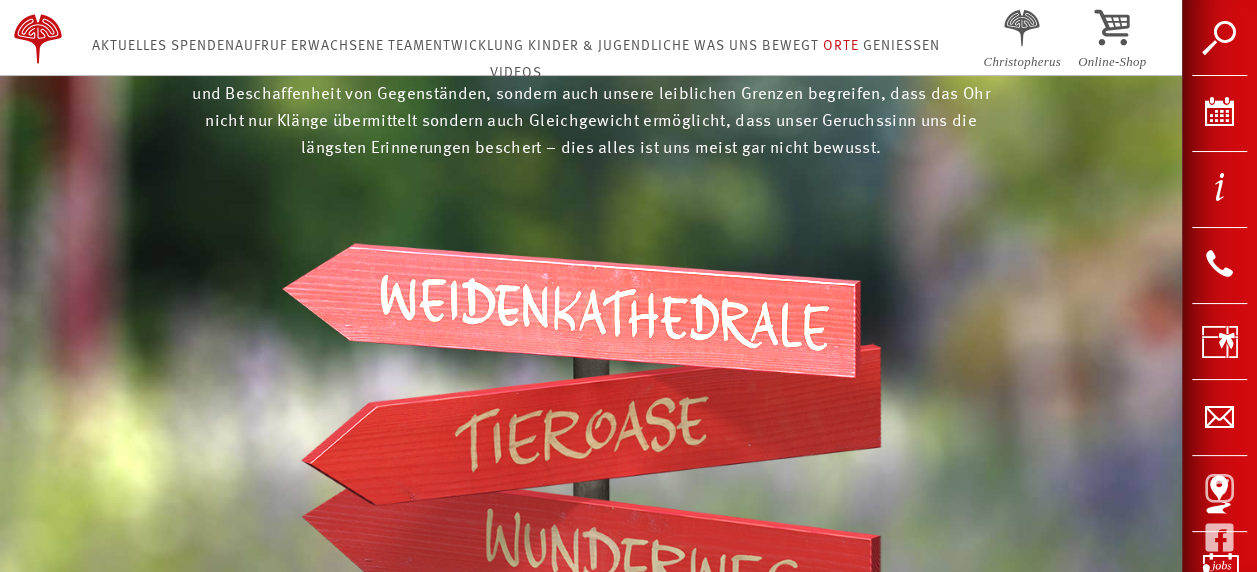 click at bounding box center (570, 311) 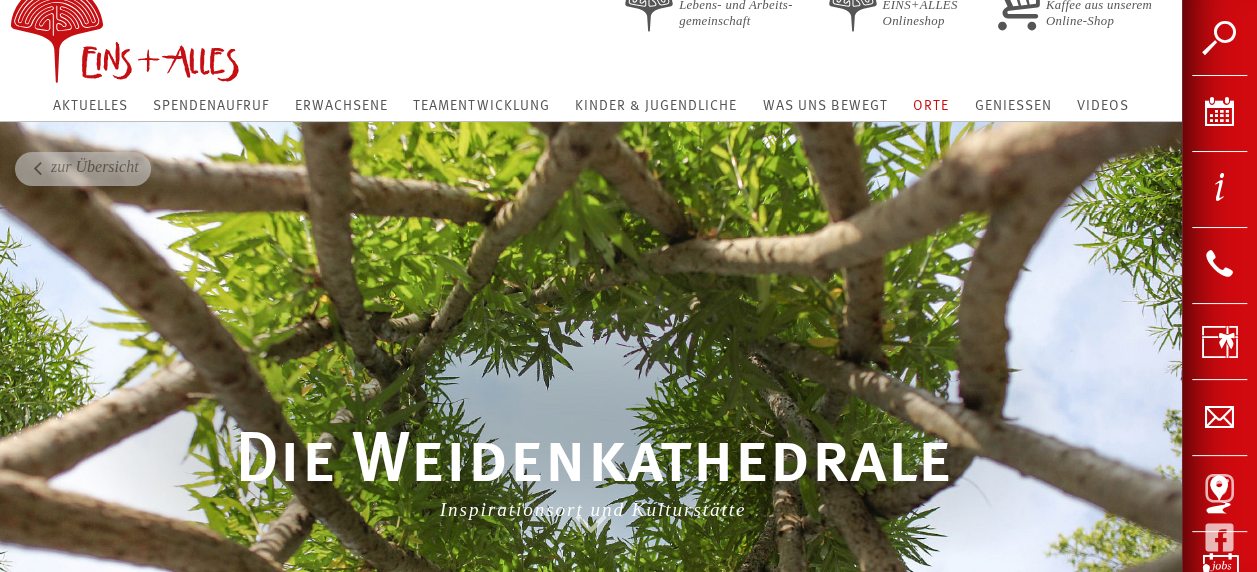 scroll, scrollTop: 0, scrollLeft: 0, axis: both 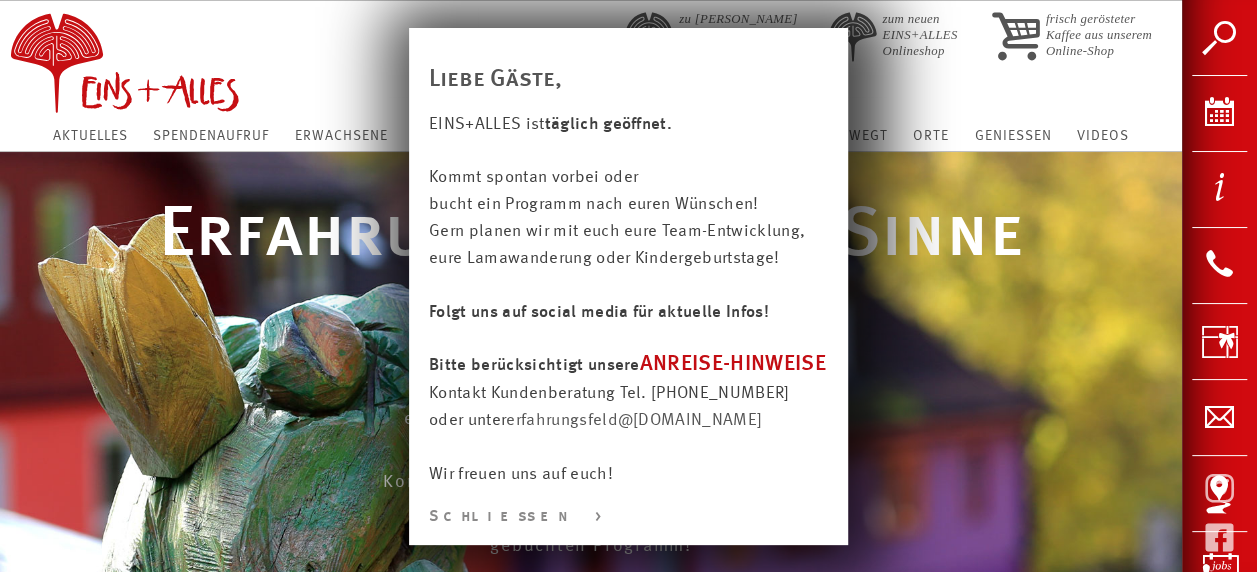 click on "ANREISE-HINWEISE" at bounding box center (733, 364) 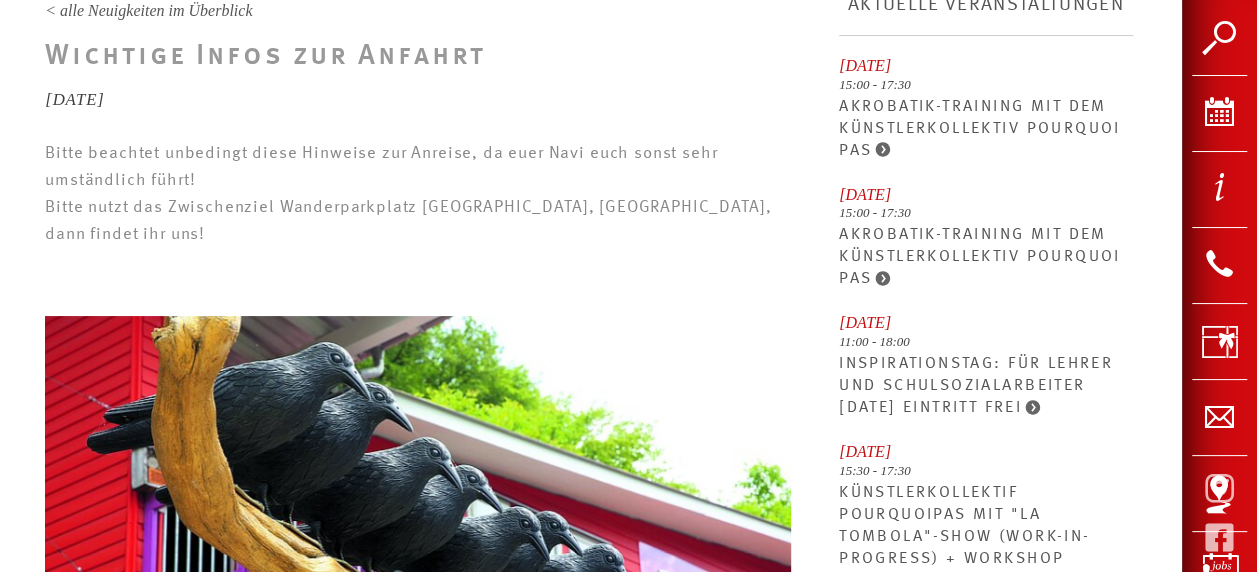 scroll, scrollTop: 300, scrollLeft: 0, axis: vertical 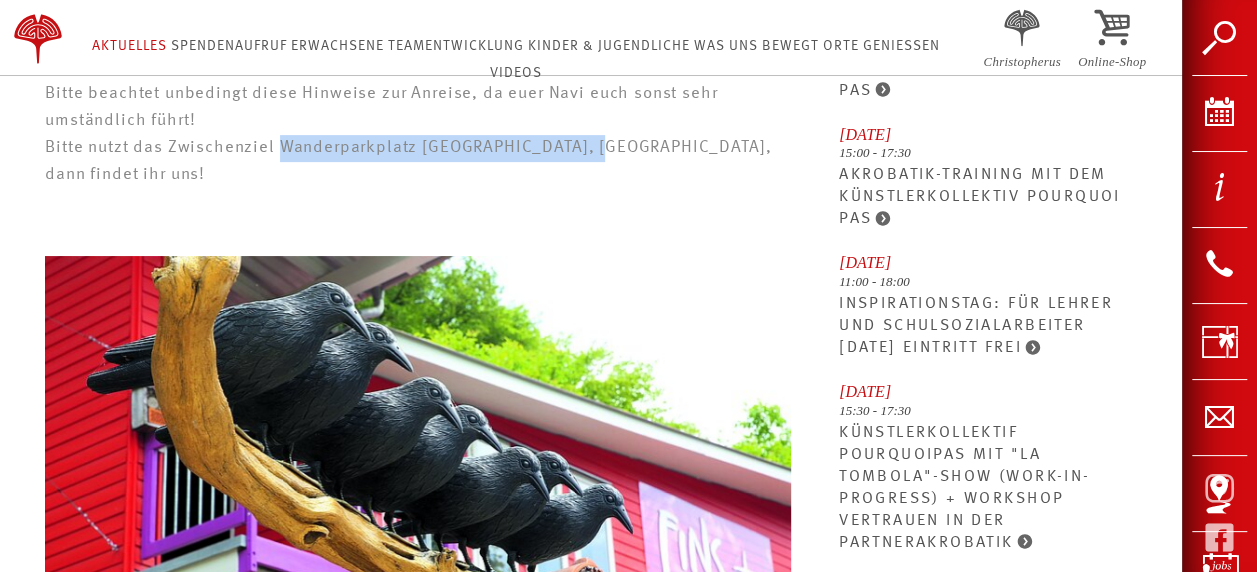 drag, startPoint x: 278, startPoint y: 146, endPoint x: 594, endPoint y: 150, distance: 316.02533 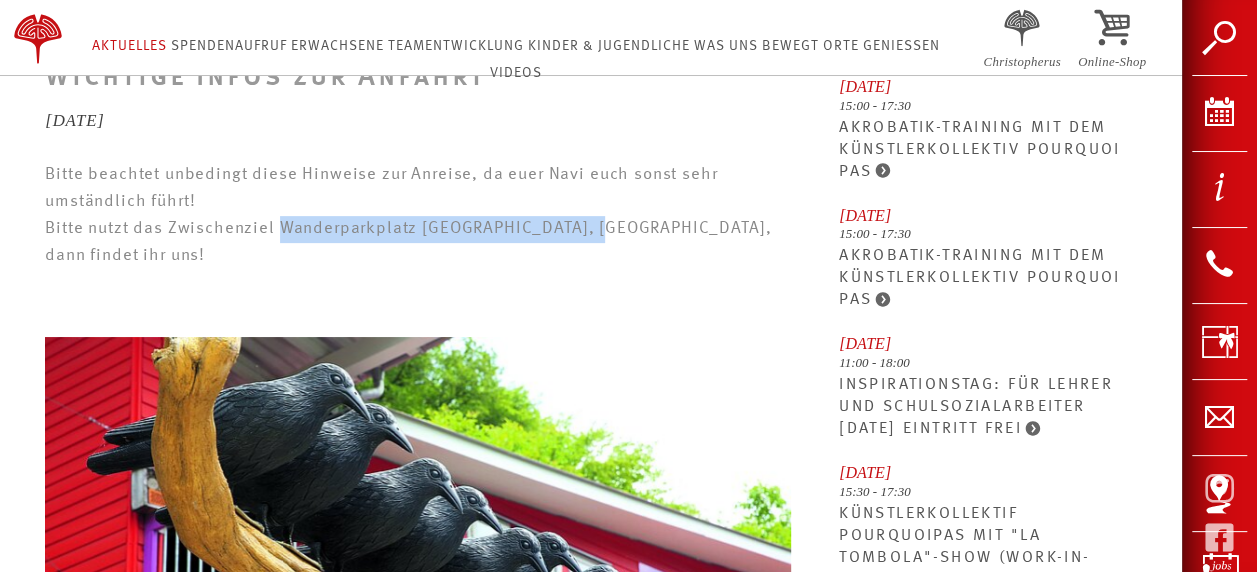 scroll, scrollTop: 0, scrollLeft: 0, axis: both 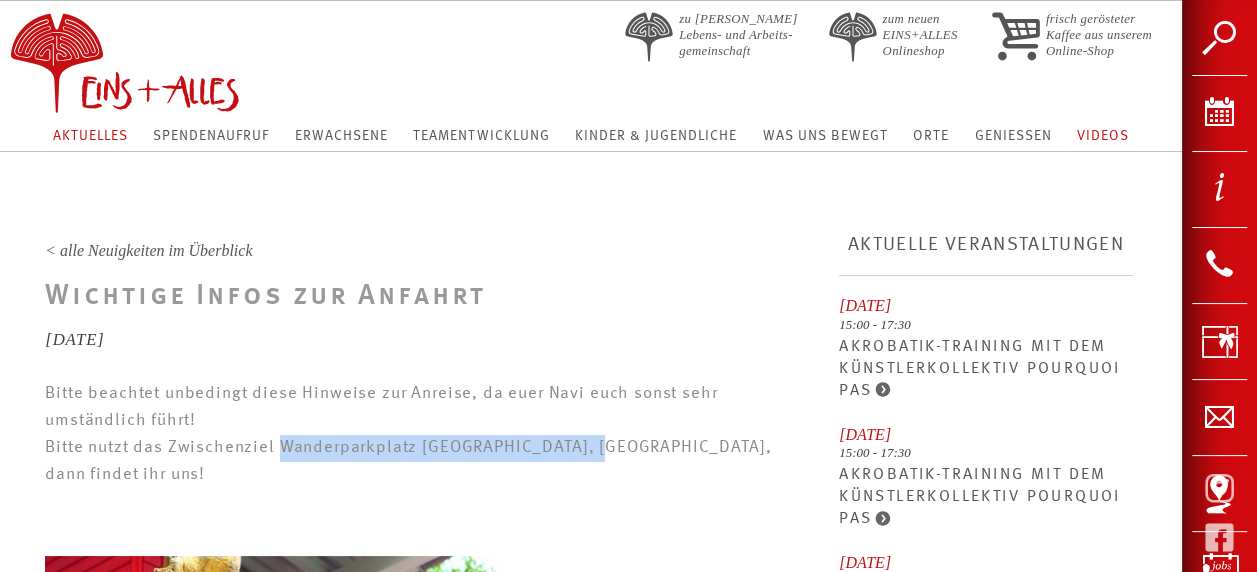 click on "Videos" at bounding box center [1103, 136] 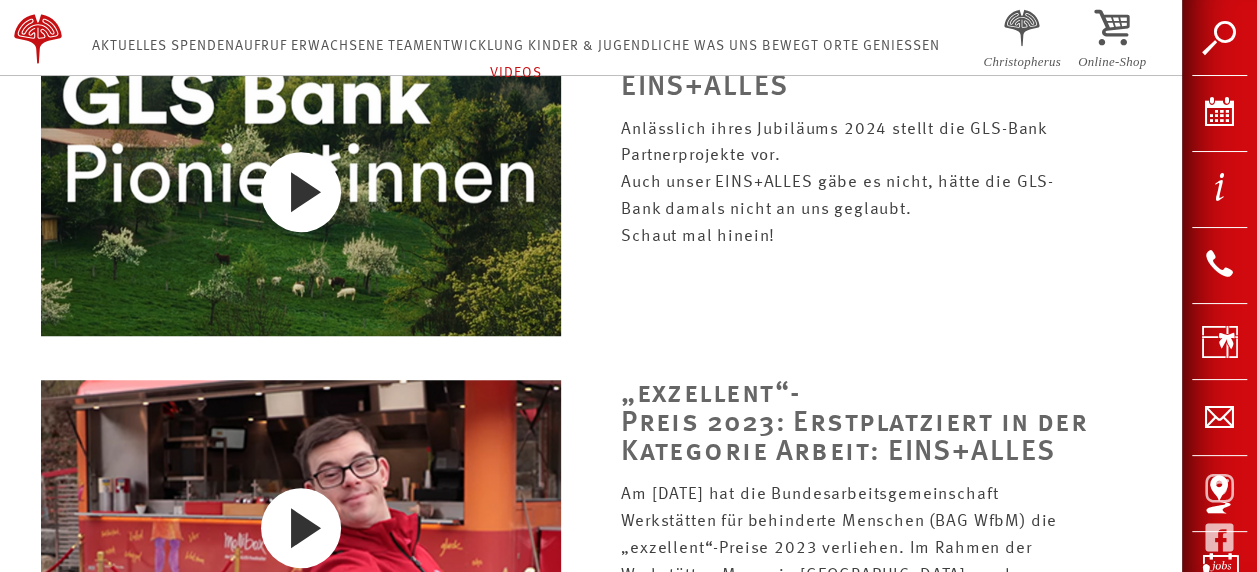 scroll, scrollTop: 0, scrollLeft: 0, axis: both 